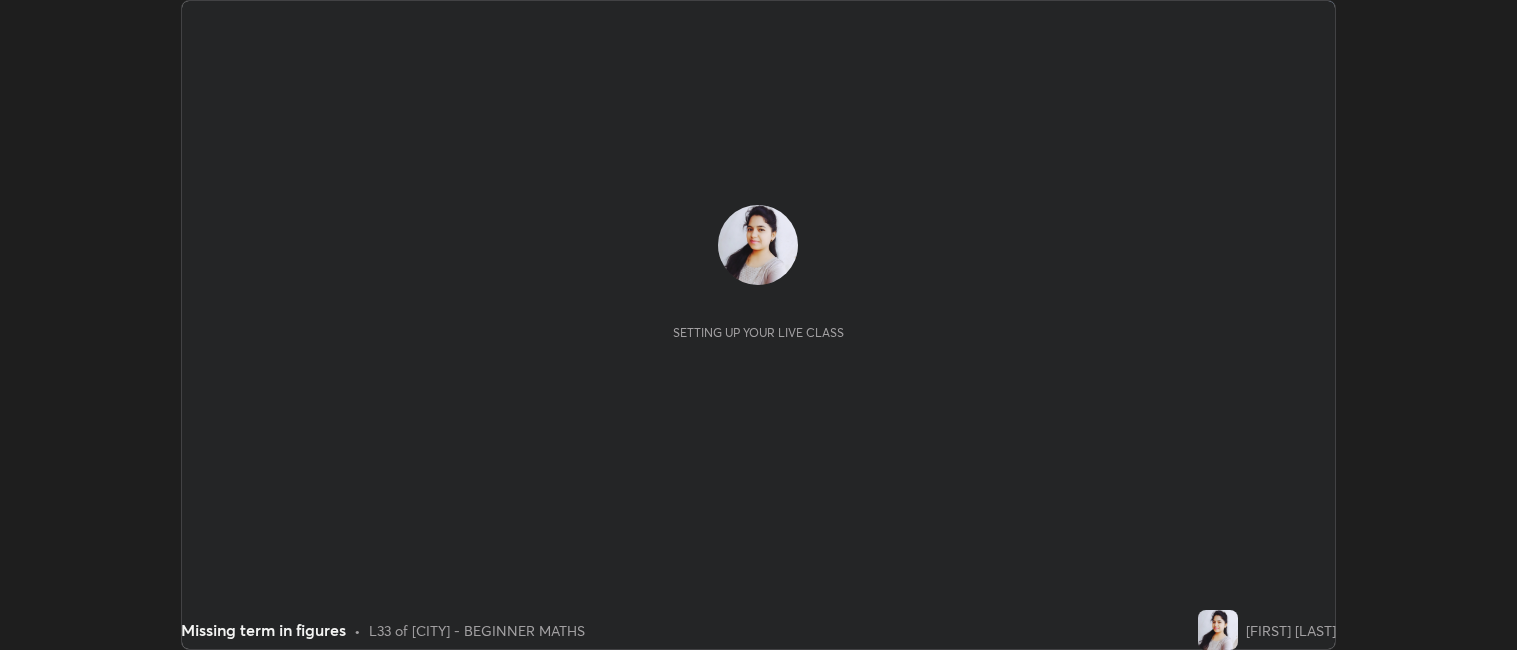 scroll, scrollTop: 0, scrollLeft: 0, axis: both 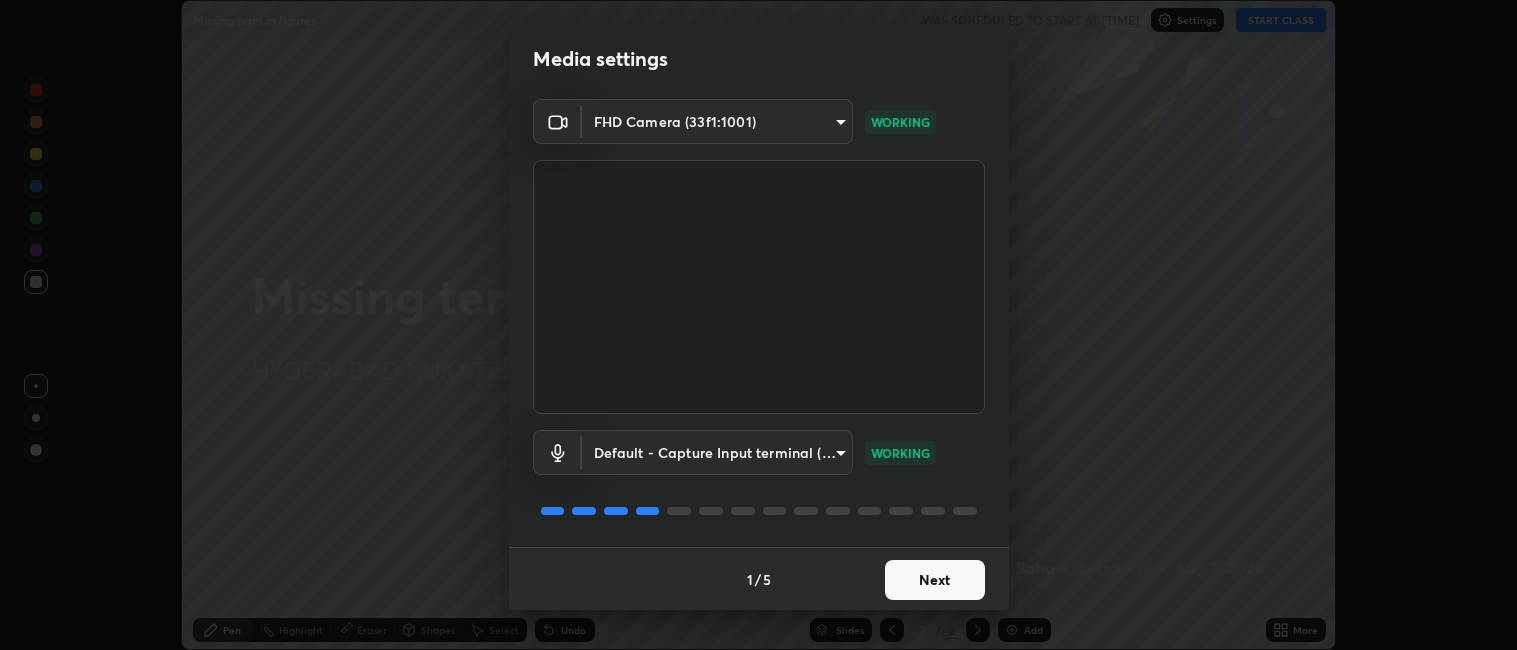 click on "Next" at bounding box center (935, 580) 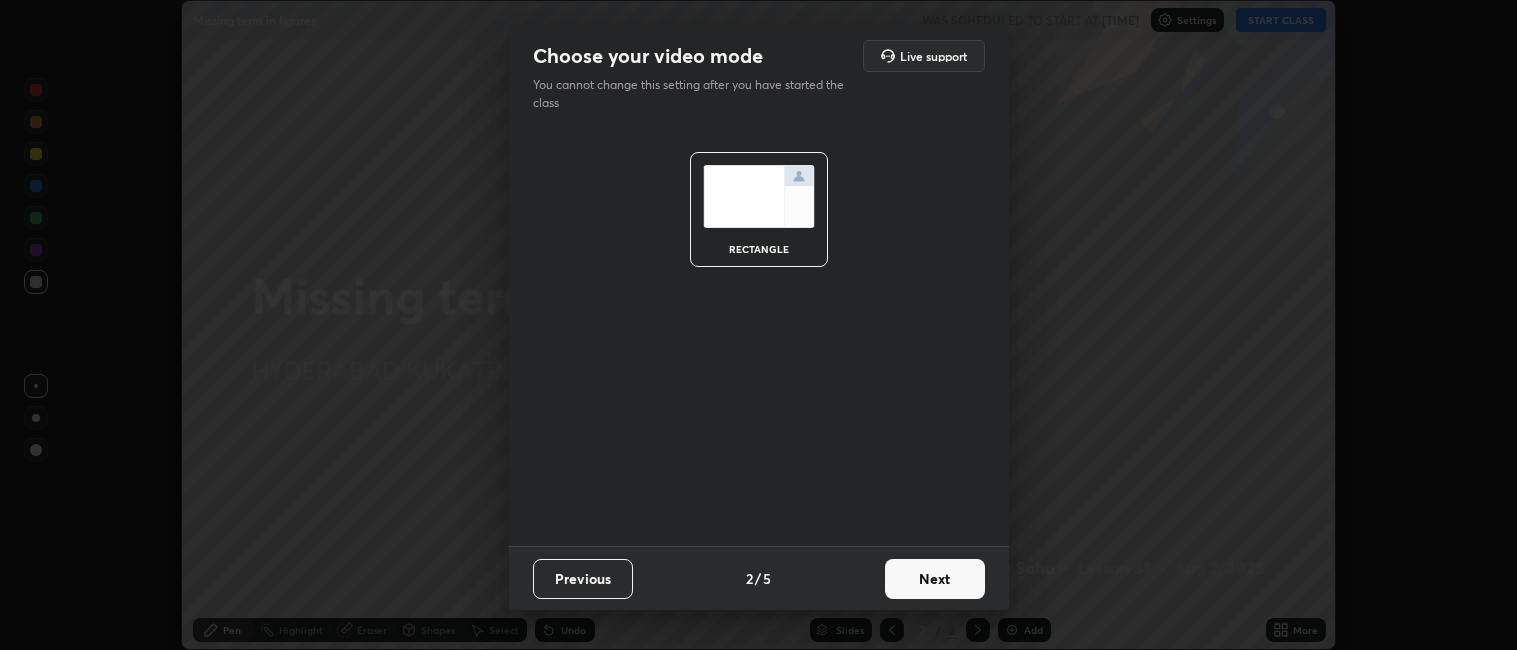 scroll, scrollTop: 0, scrollLeft: 0, axis: both 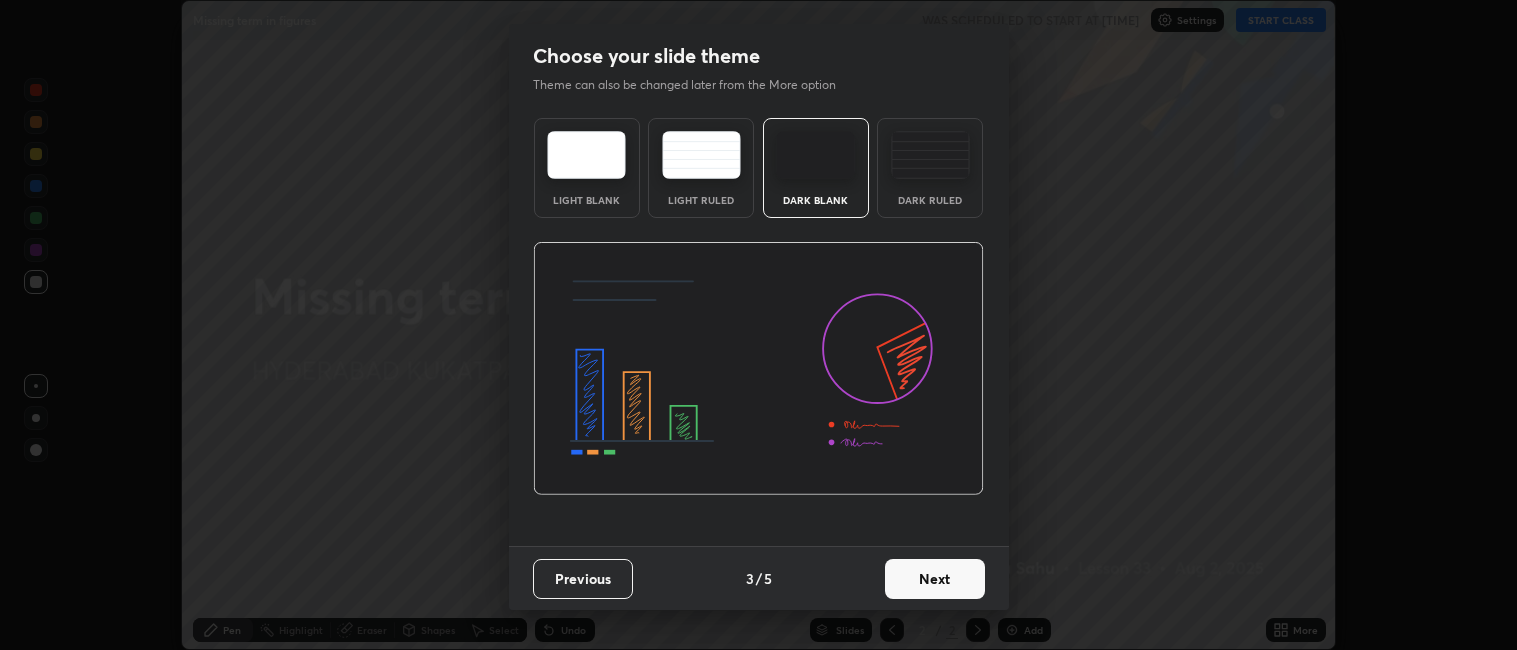 click on "Next" at bounding box center [935, 579] 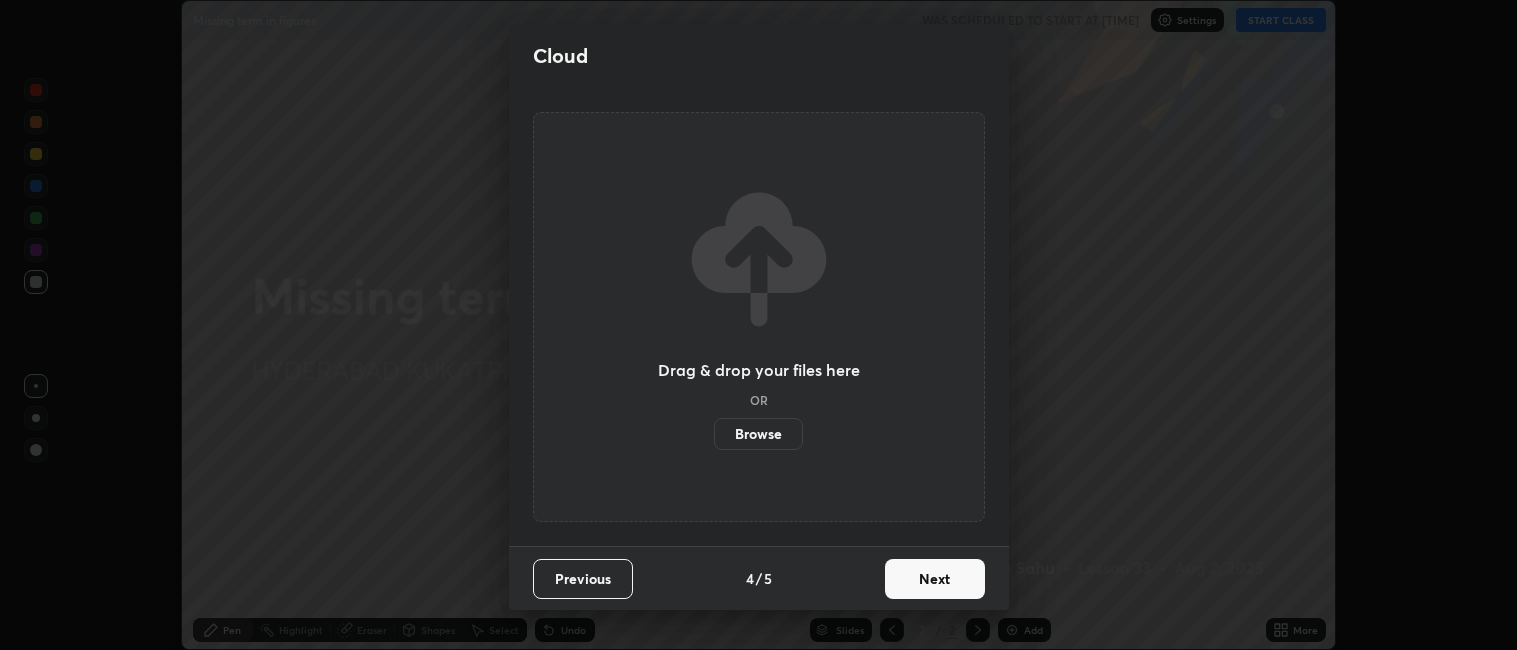click on "Next" at bounding box center (935, 579) 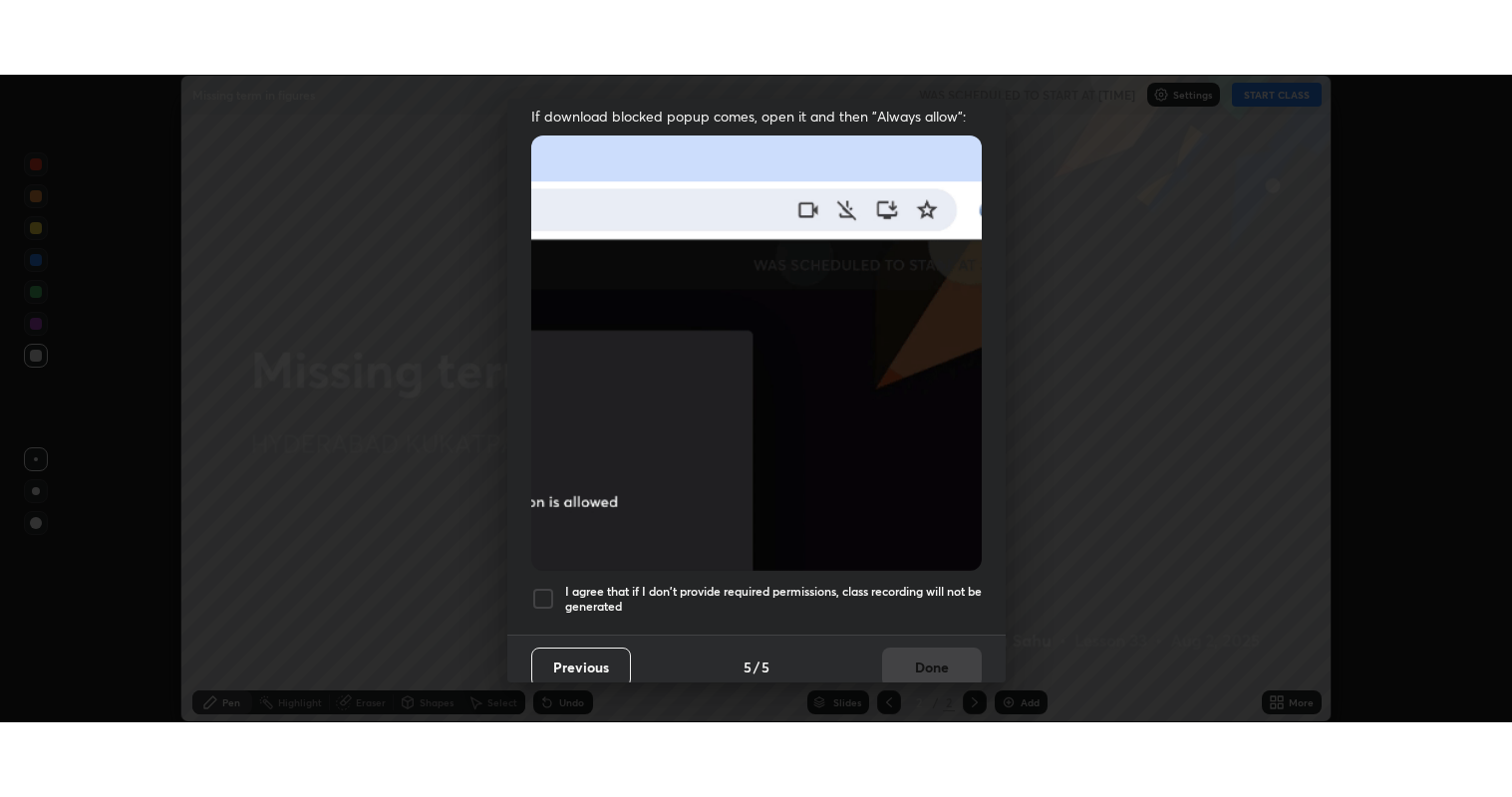 scroll, scrollTop: 411, scrollLeft: 0, axis: vertical 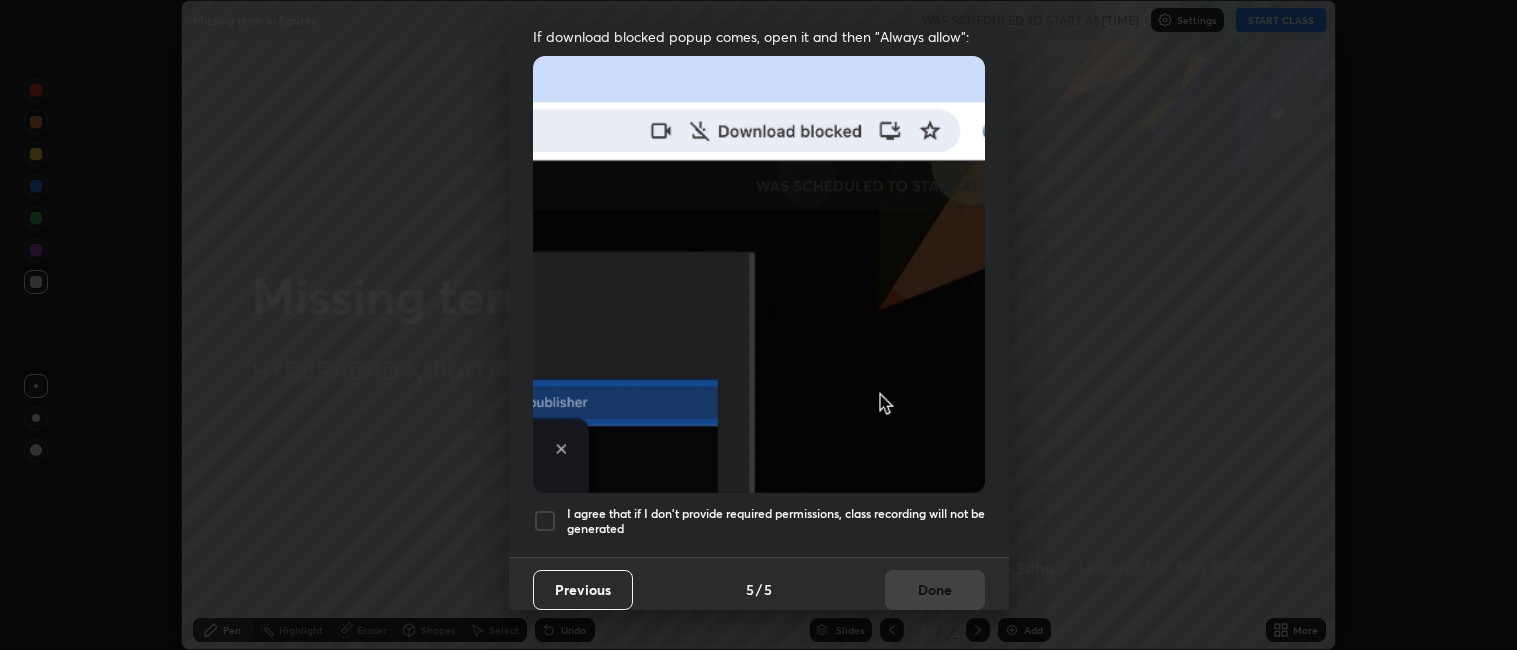 click at bounding box center (545, 521) 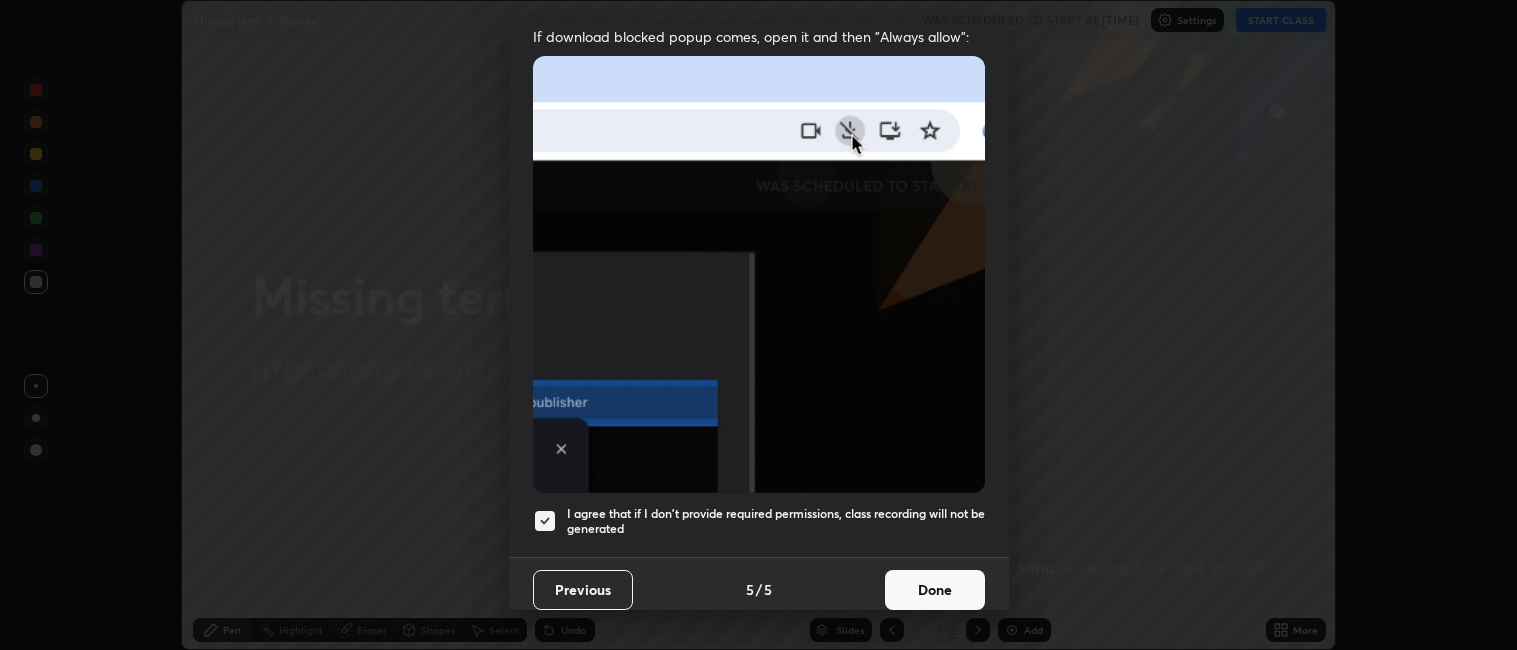 click on "Done" at bounding box center (935, 590) 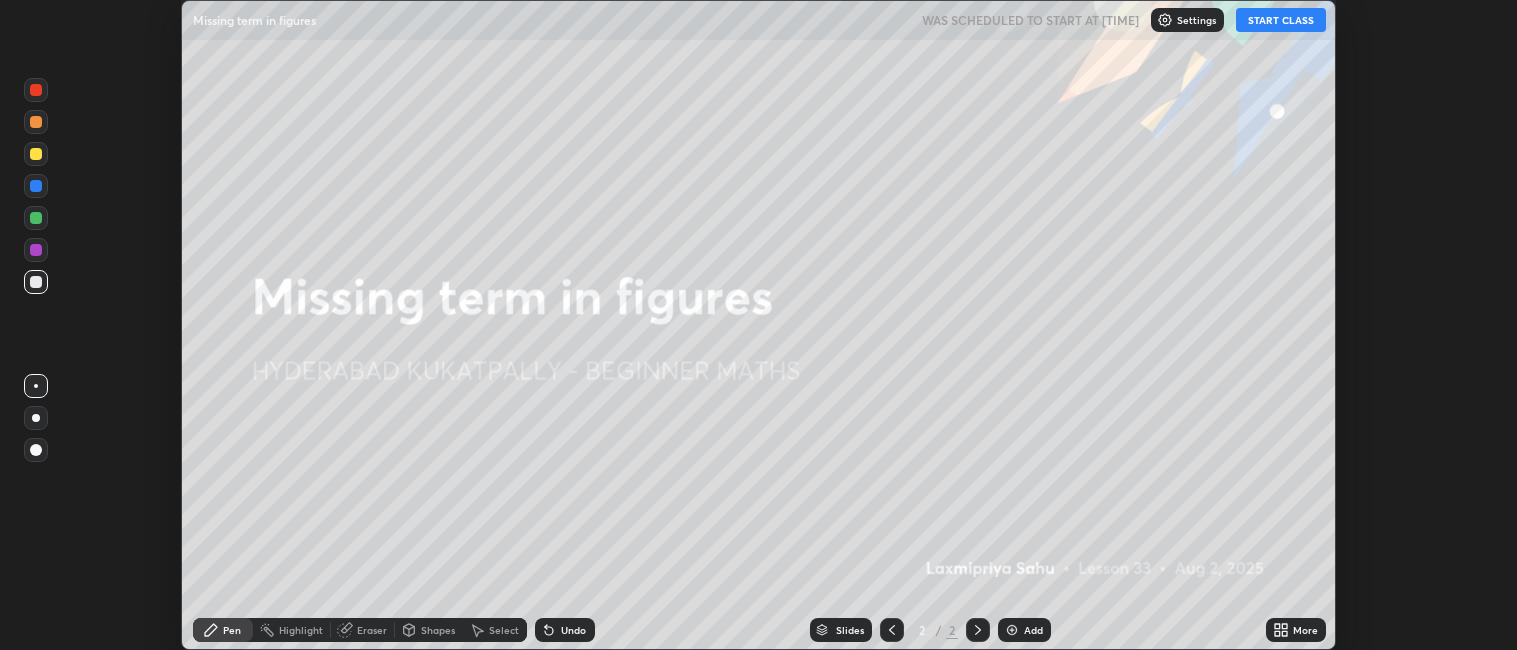 click on "START CLASS" at bounding box center [1281, 20] 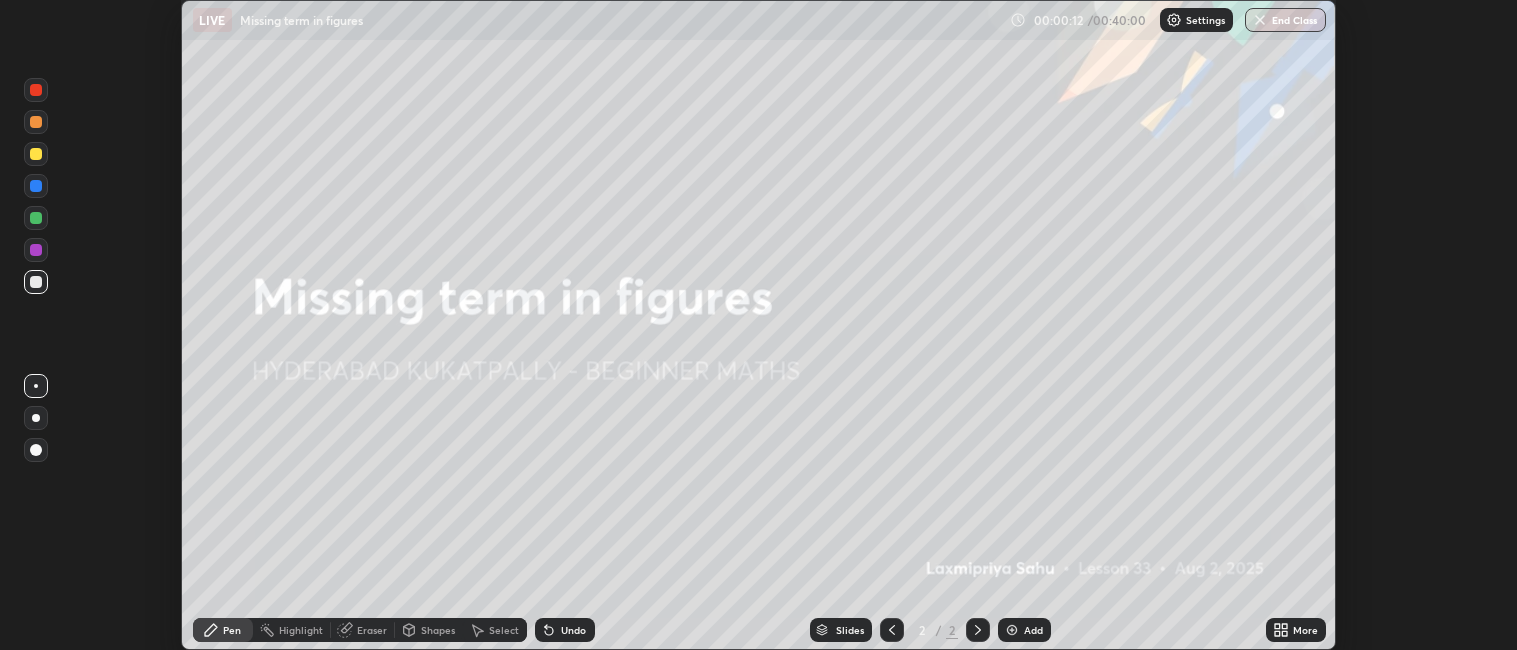 click at bounding box center [1012, 630] 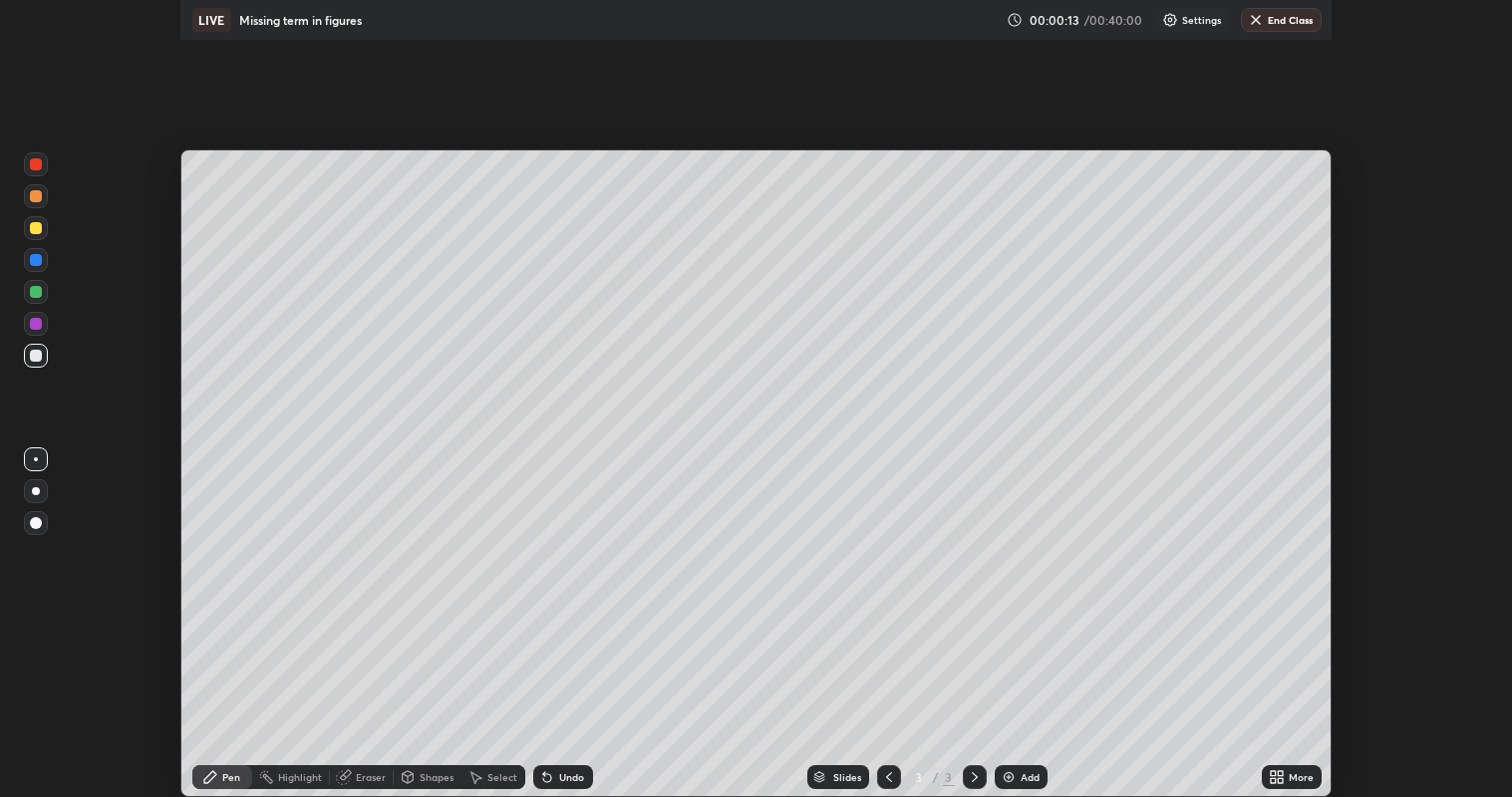 scroll, scrollTop: 98828, scrollLeft: 98157, axis: both 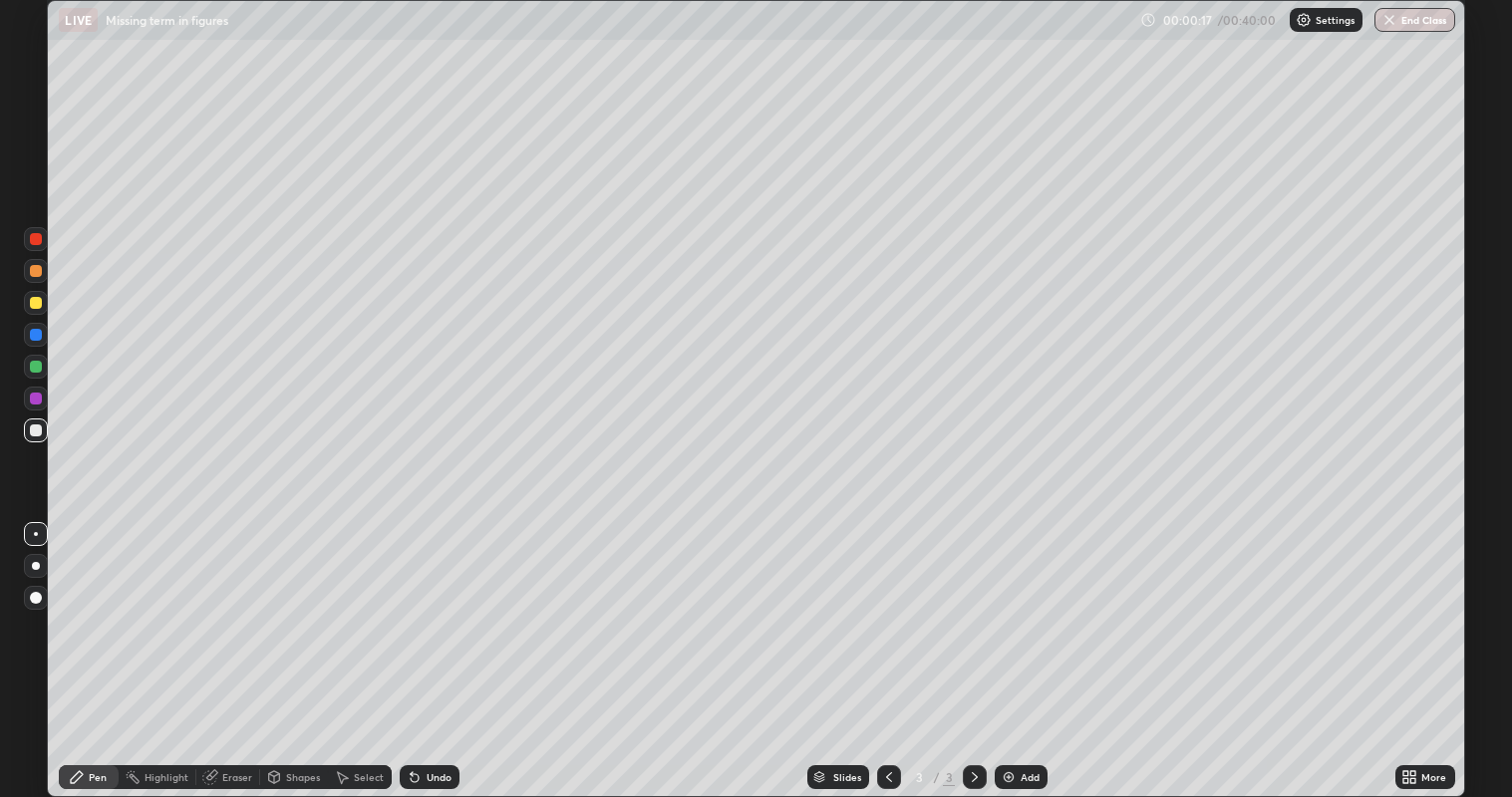 click 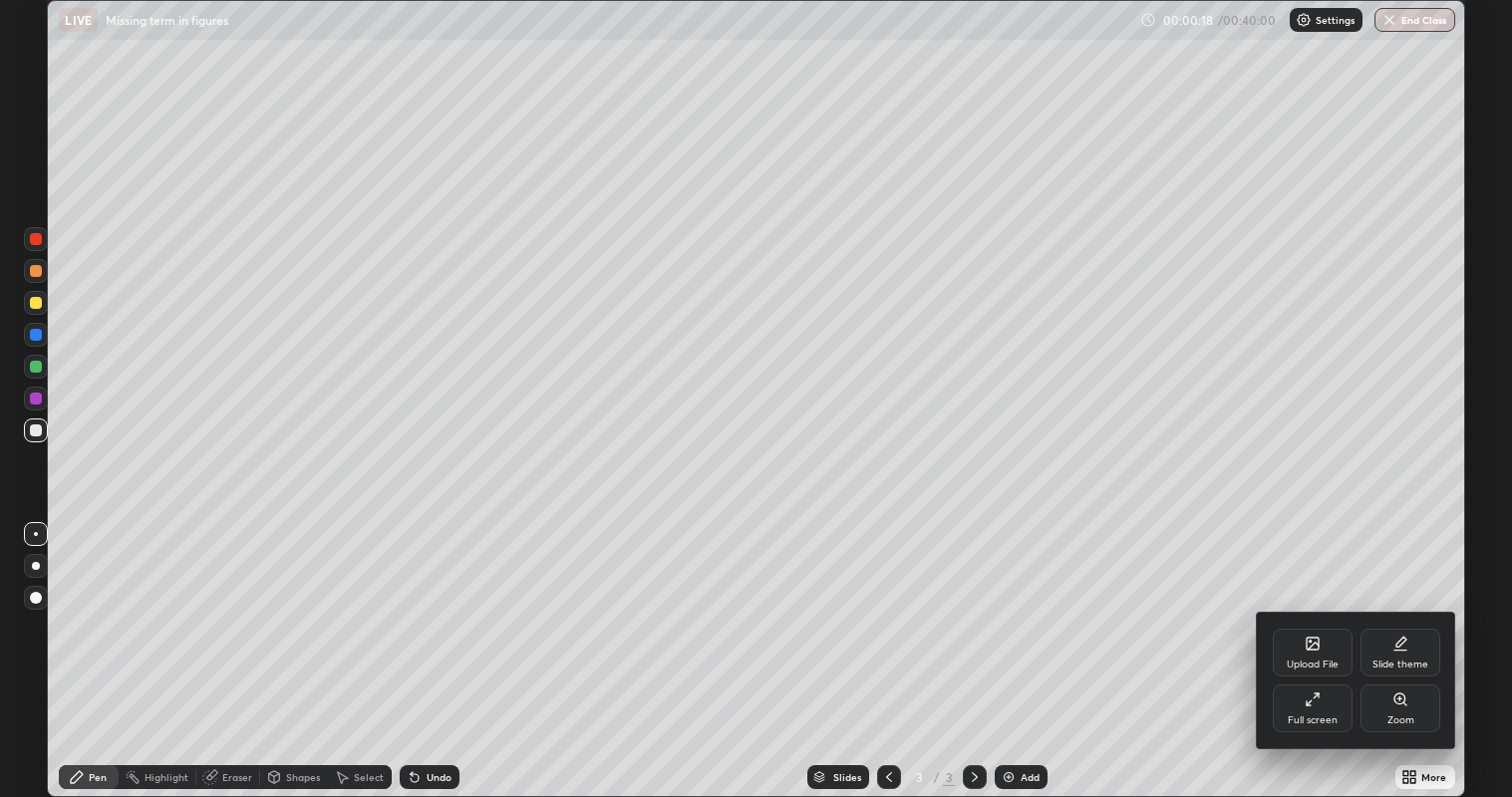 click on "Full screen" at bounding box center [1313, 720] 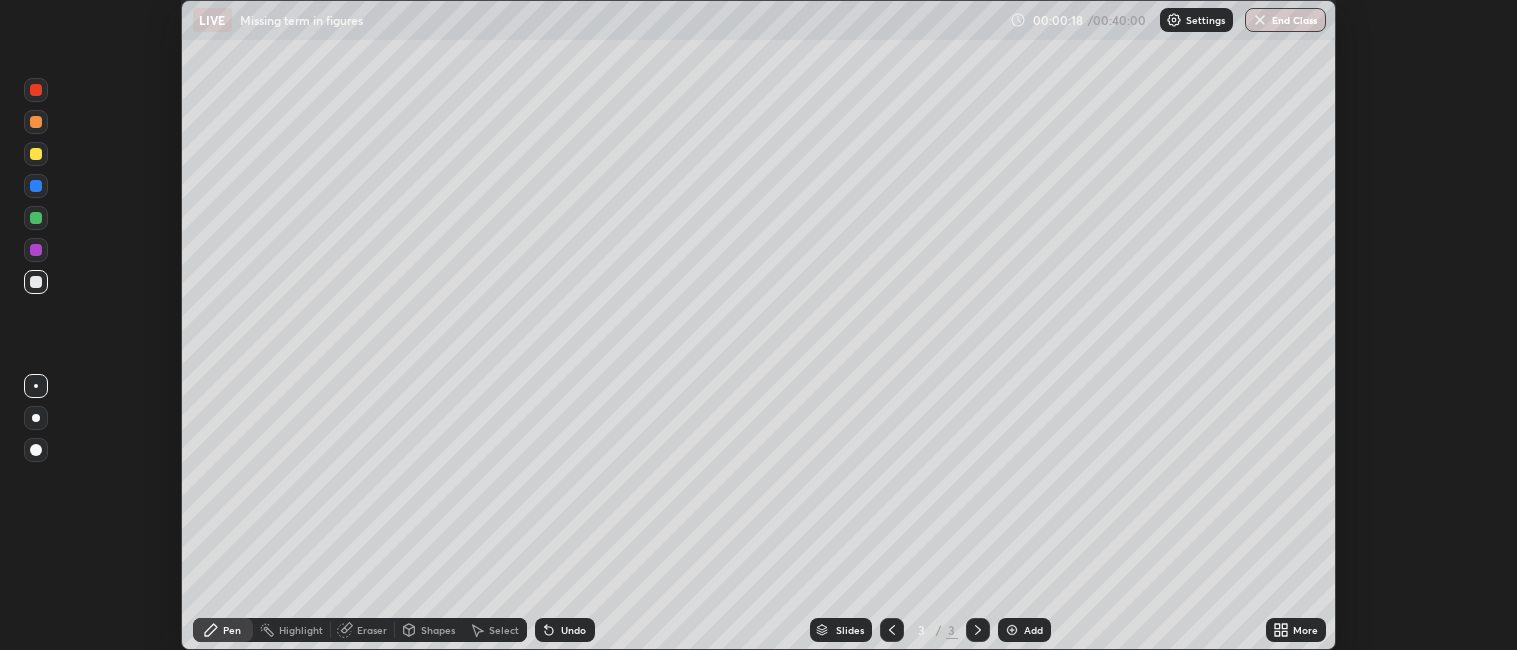 scroll, scrollTop: 650, scrollLeft: 1517, axis: both 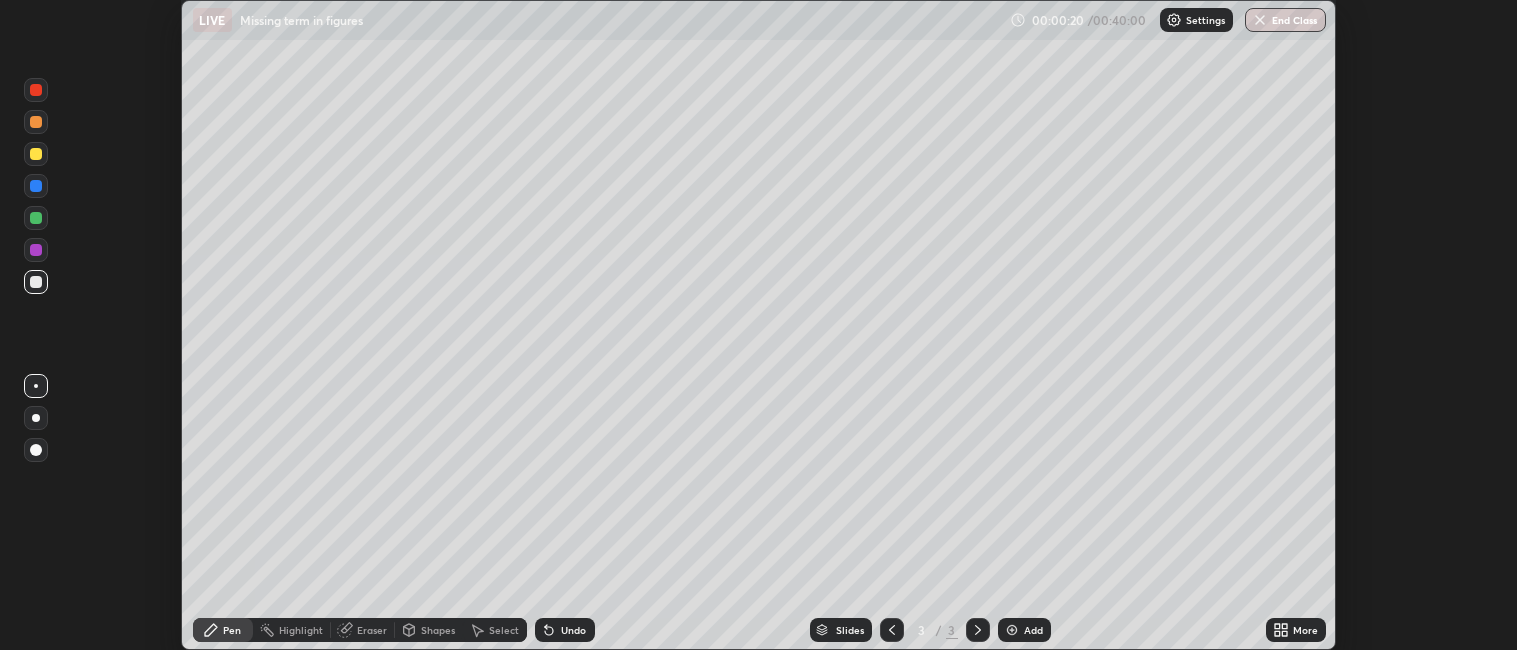 click on "More" at bounding box center [1305, 630] 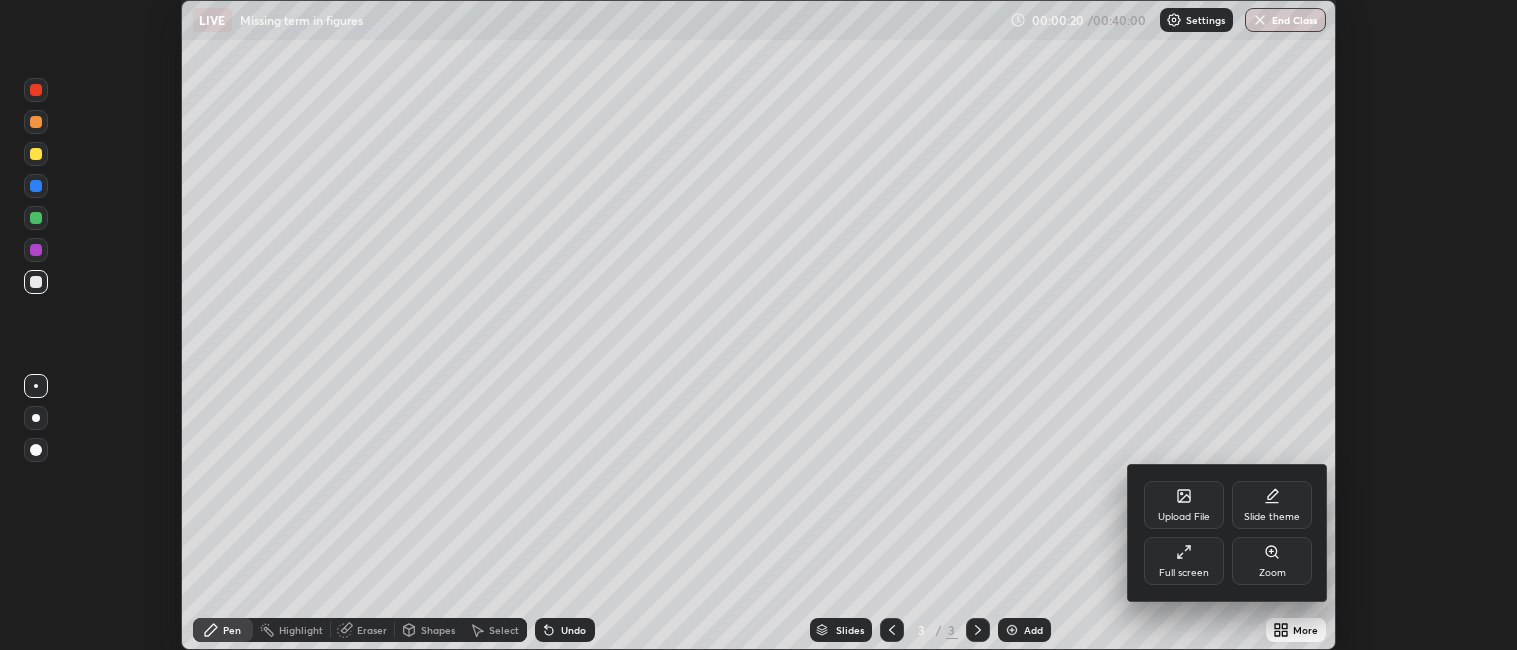 click on "Full screen" at bounding box center [1184, 573] 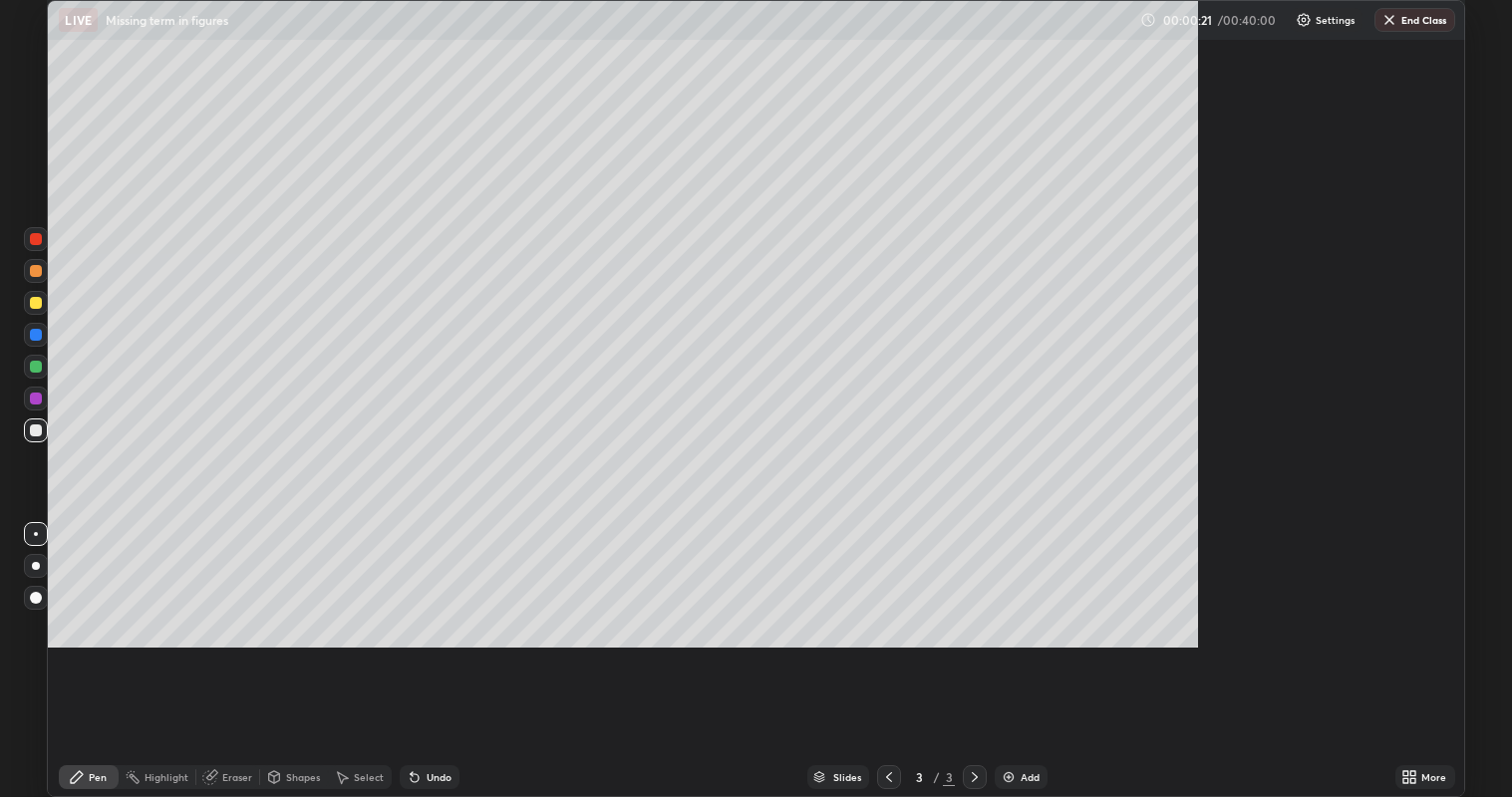 scroll, scrollTop: 98828, scrollLeft: 98157, axis: both 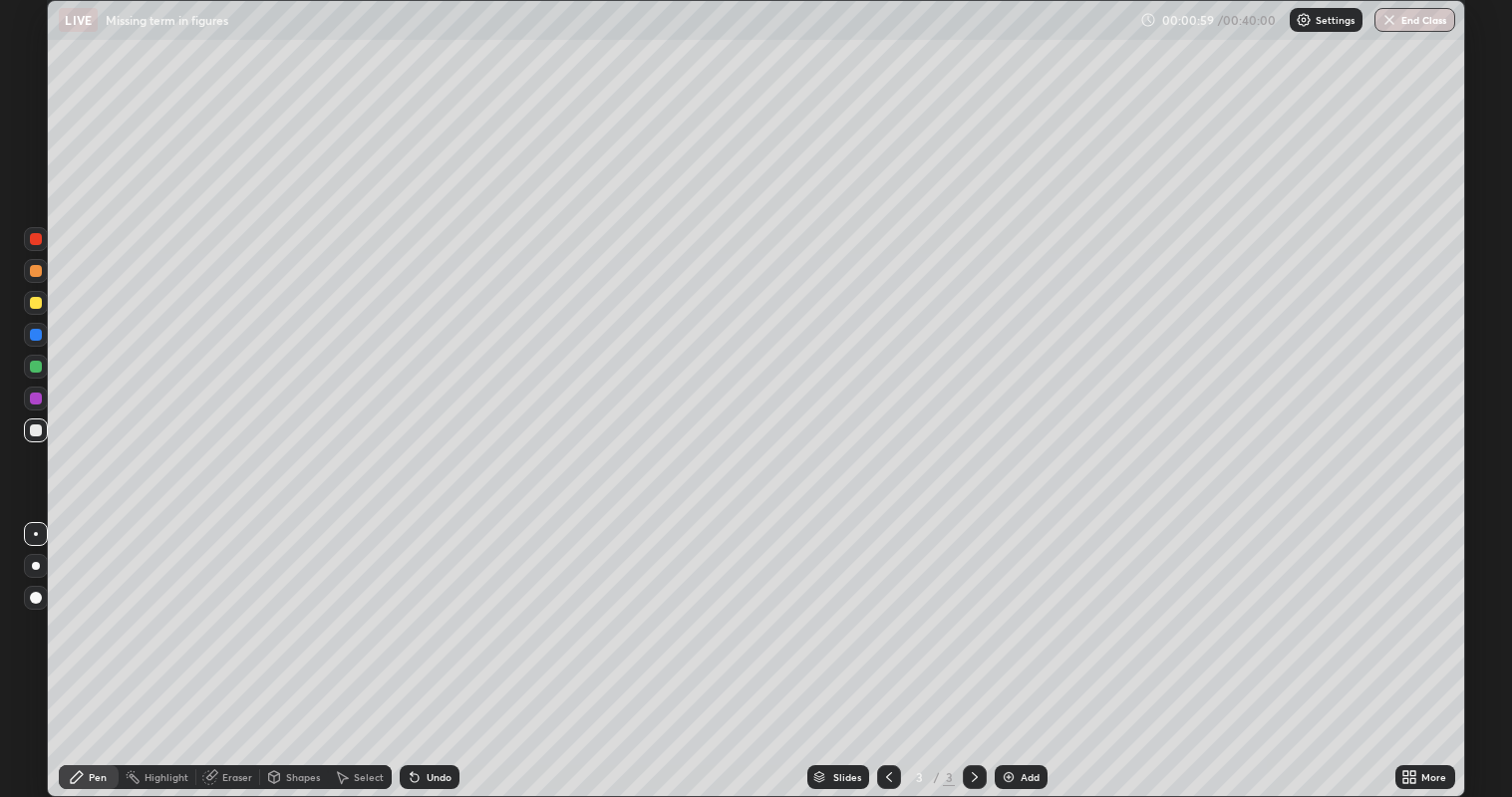 click at bounding box center [36, 367] 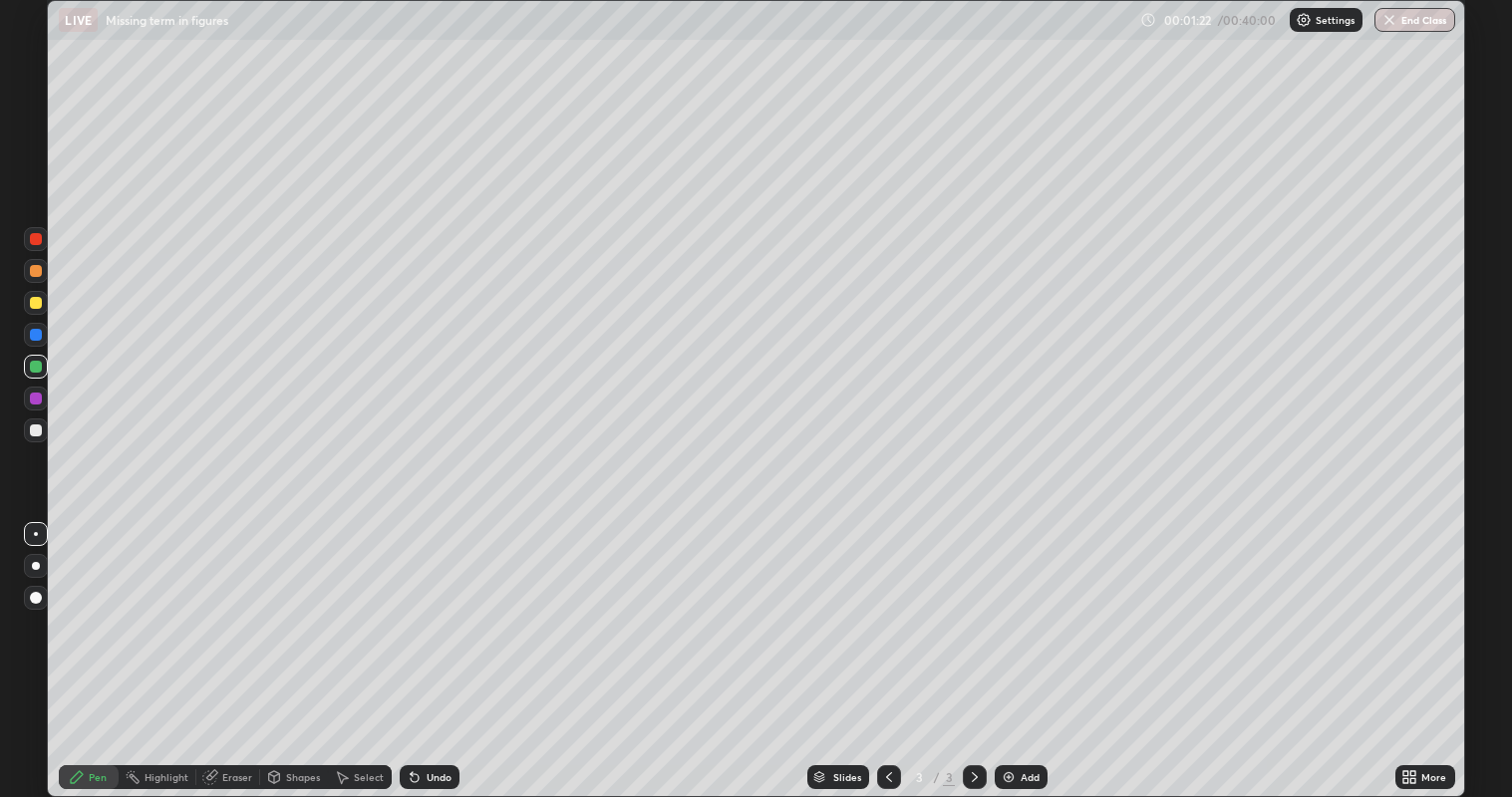 click at bounding box center (36, 566) 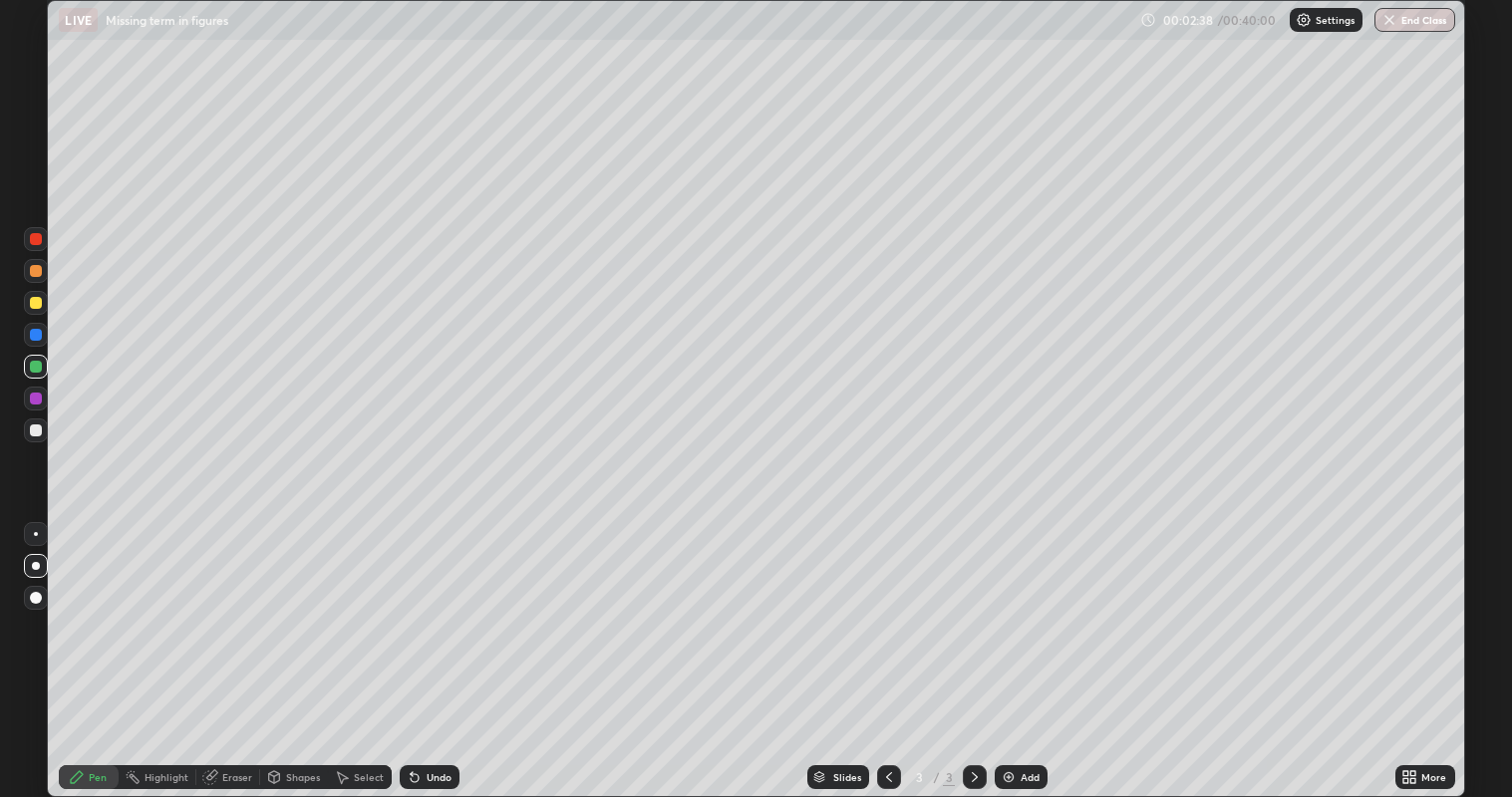 click 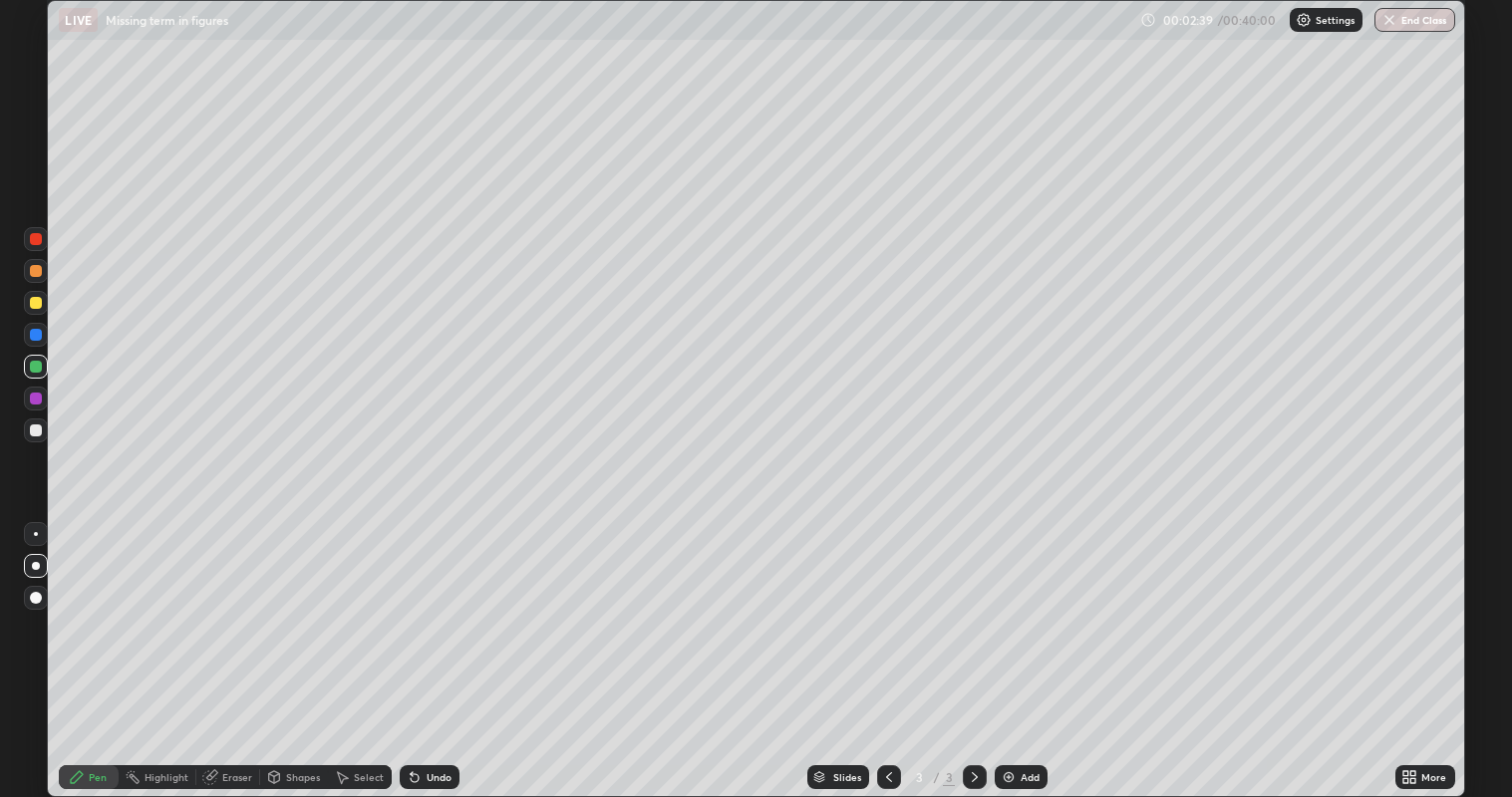 click 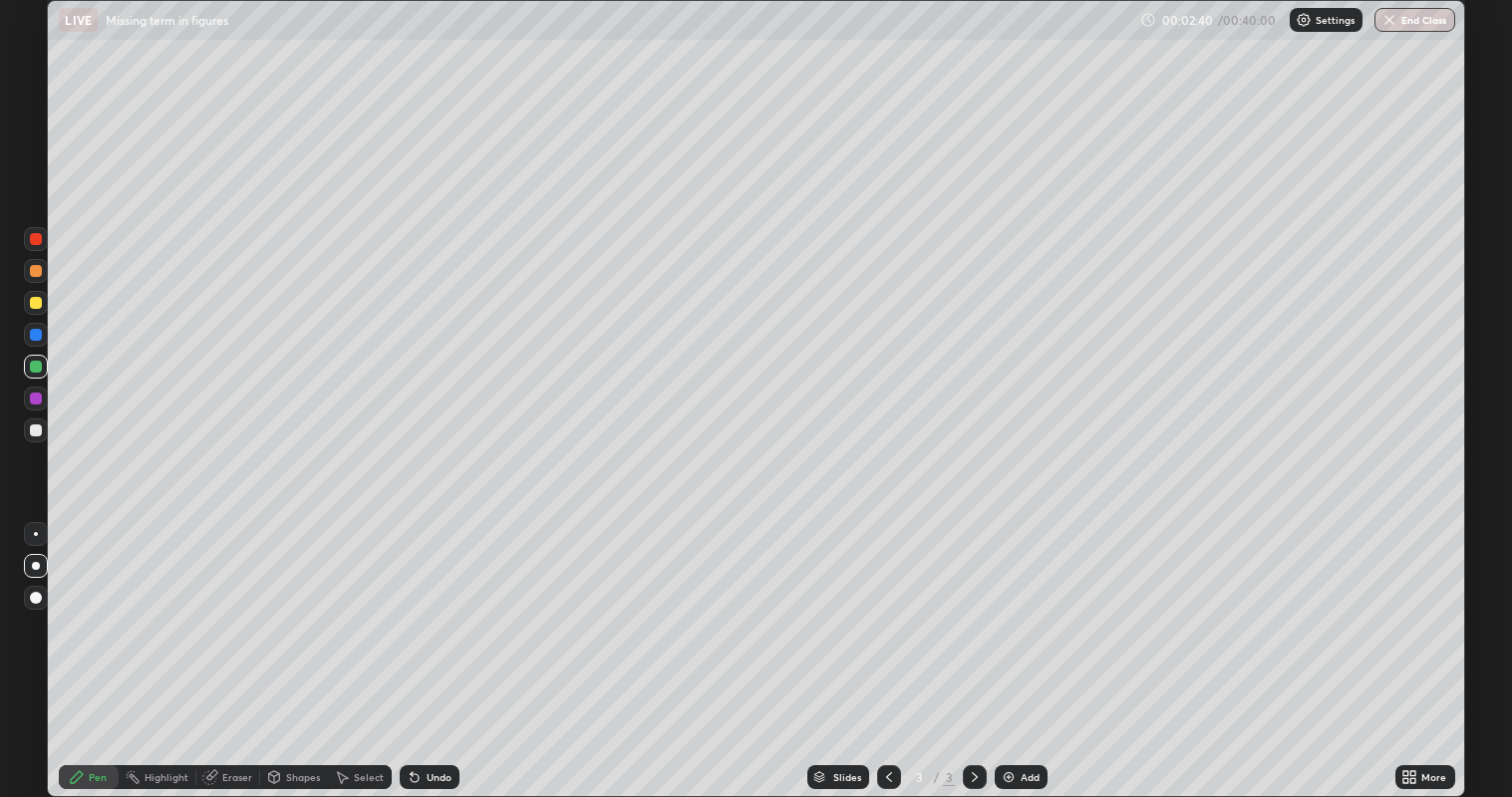 click on "Undo" at bounding box center (430, 777) 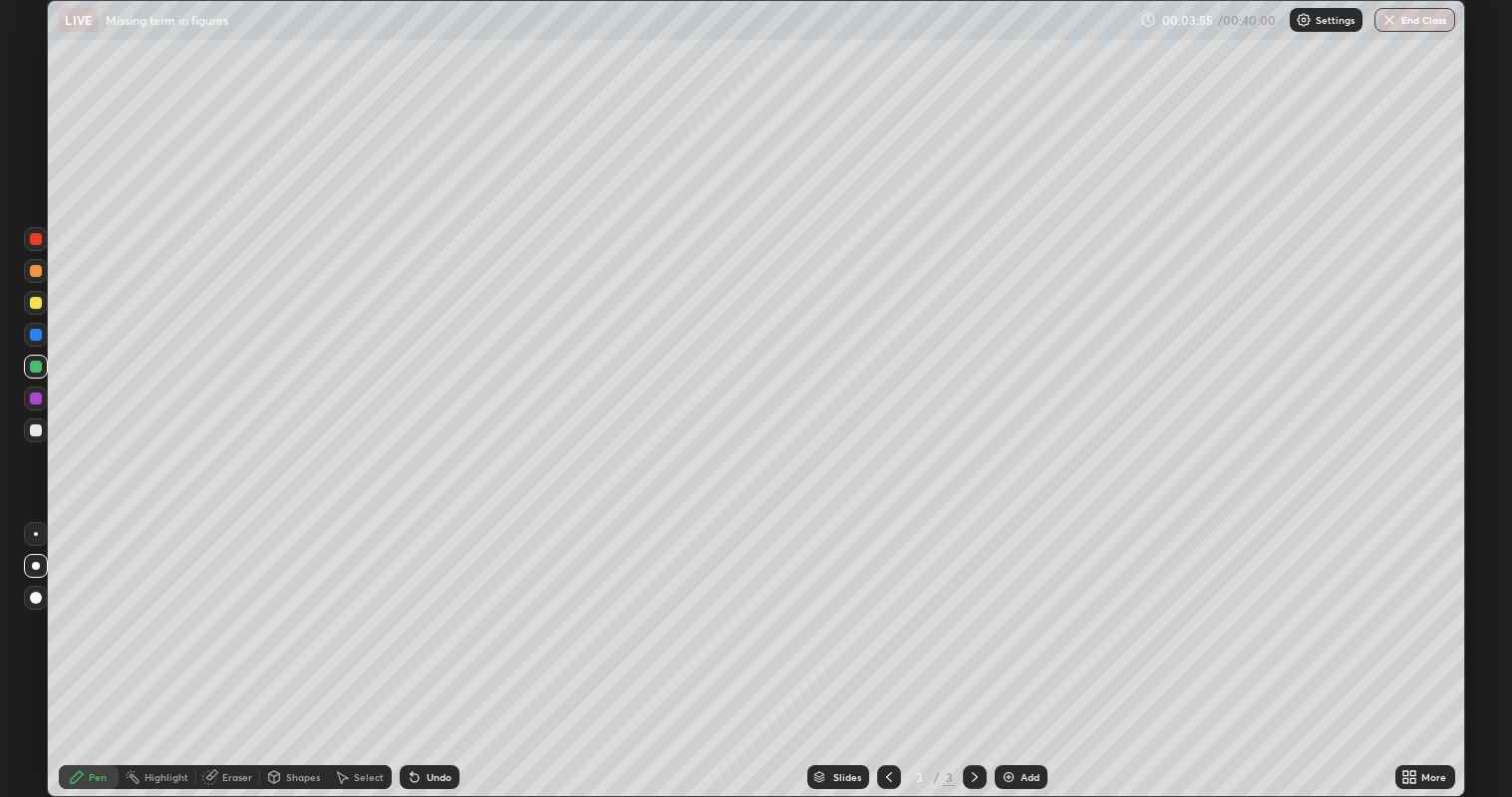 click on "Undo" at bounding box center (430, 777) 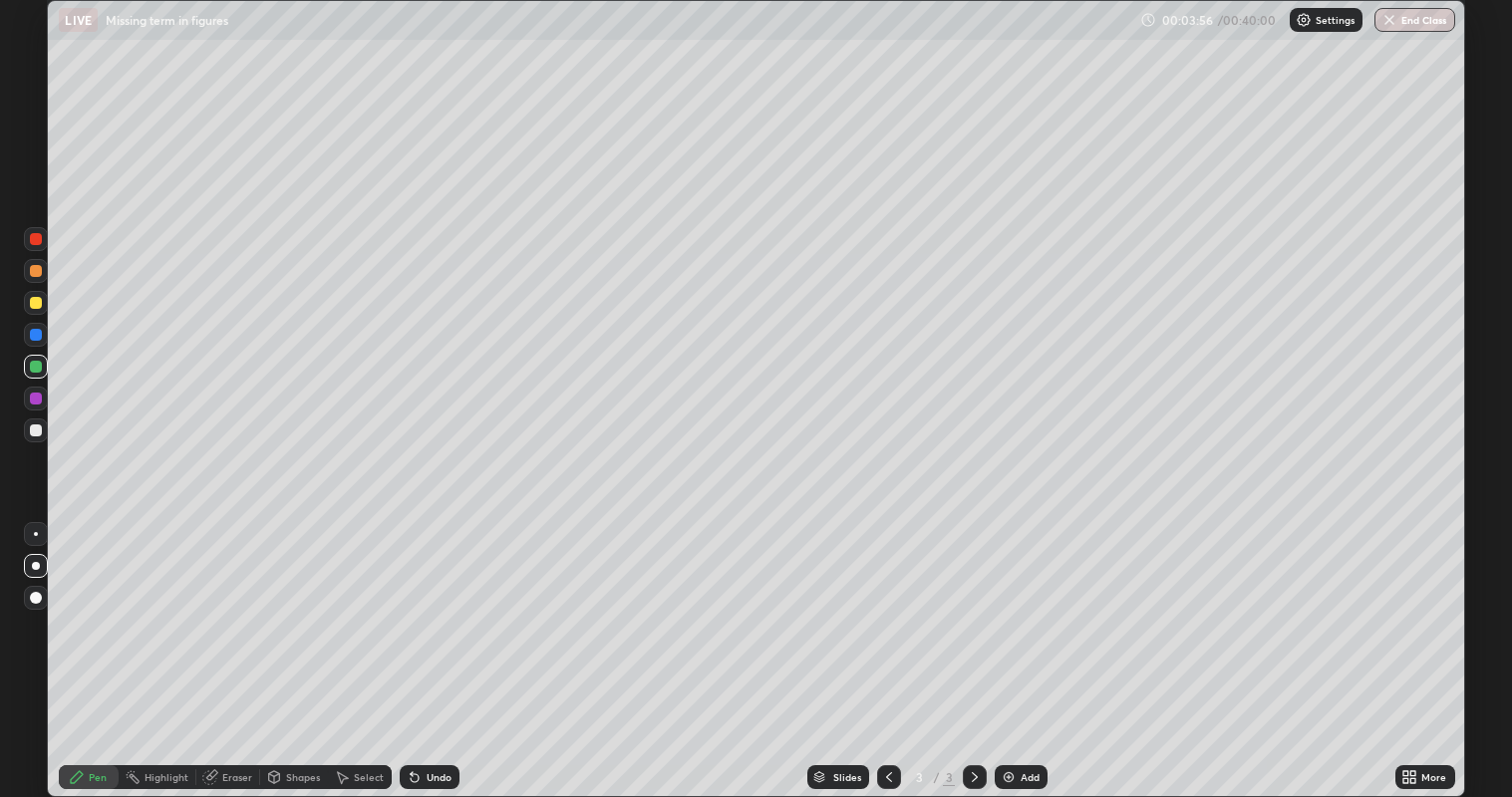 click 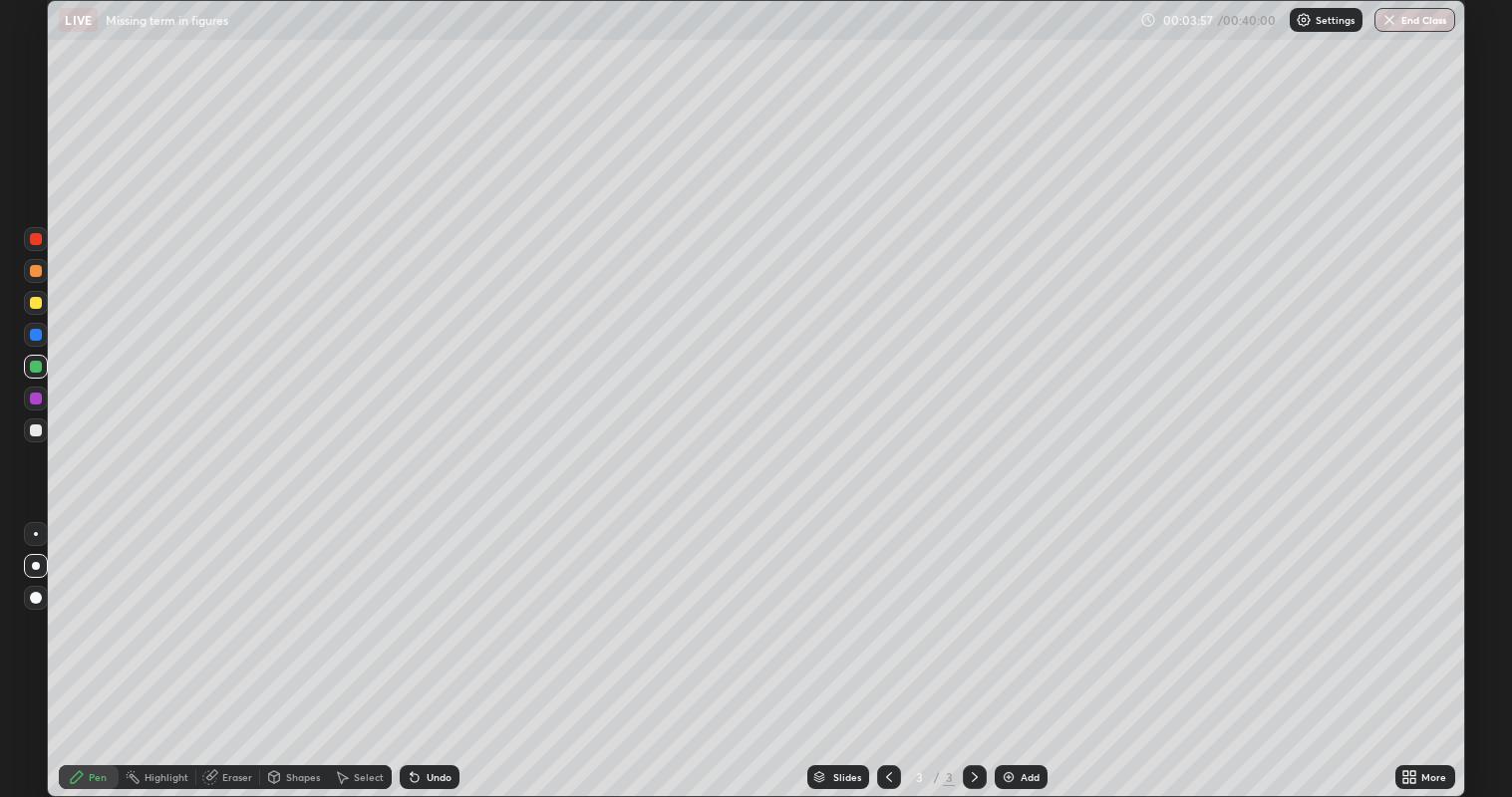 click on "Undo" at bounding box center [430, 777] 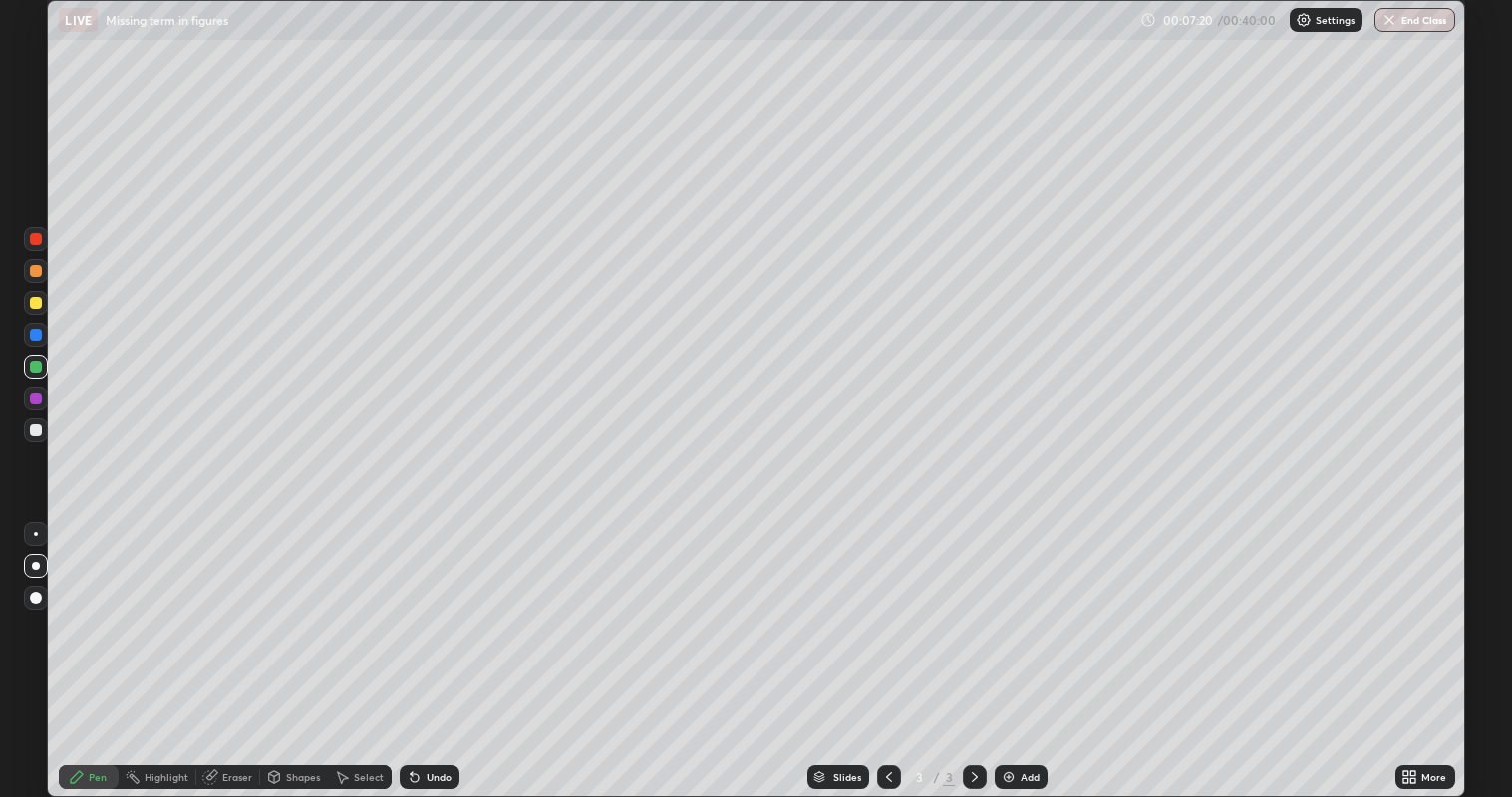 click 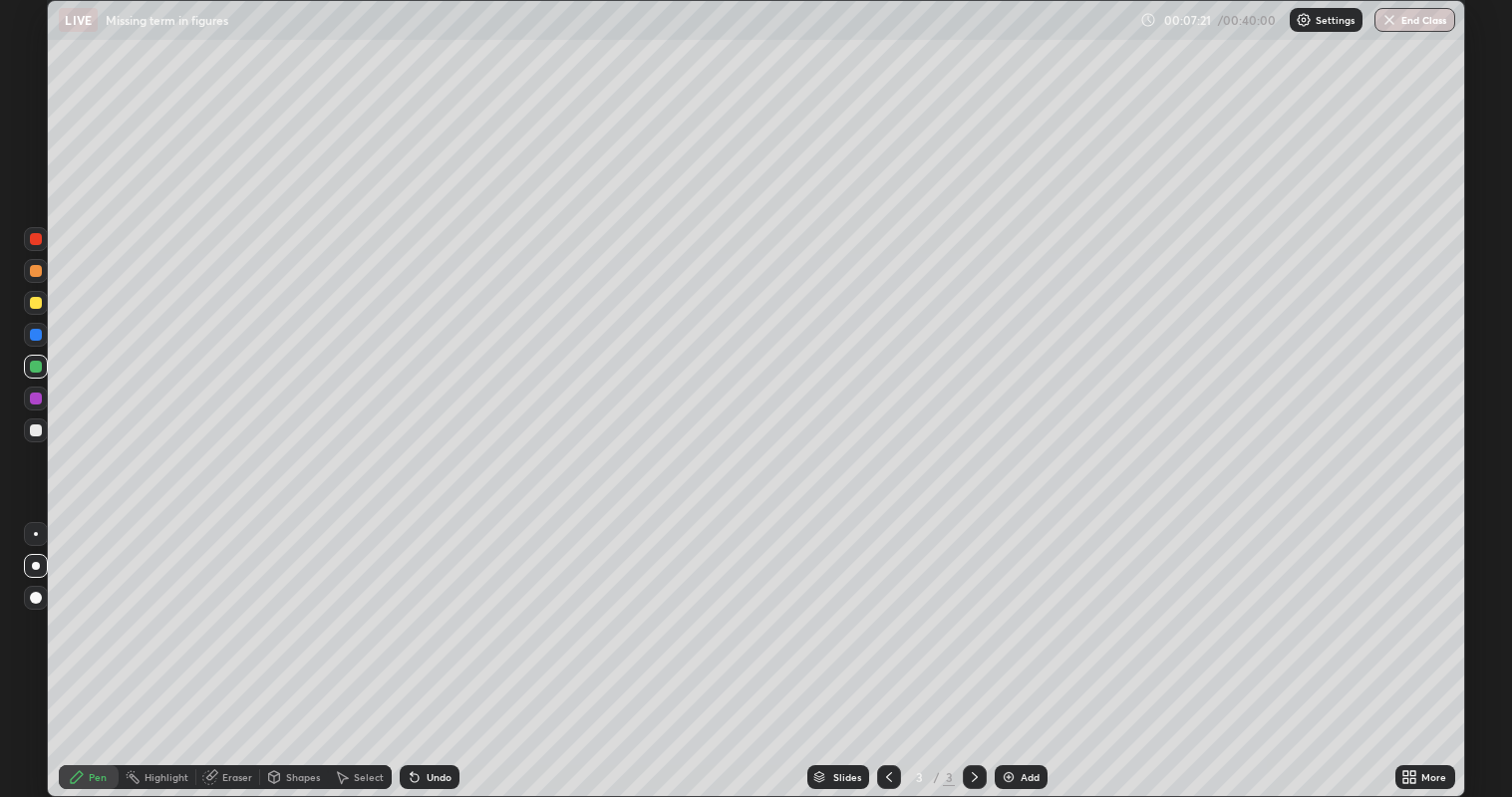 click on "Undo" at bounding box center (430, 777) 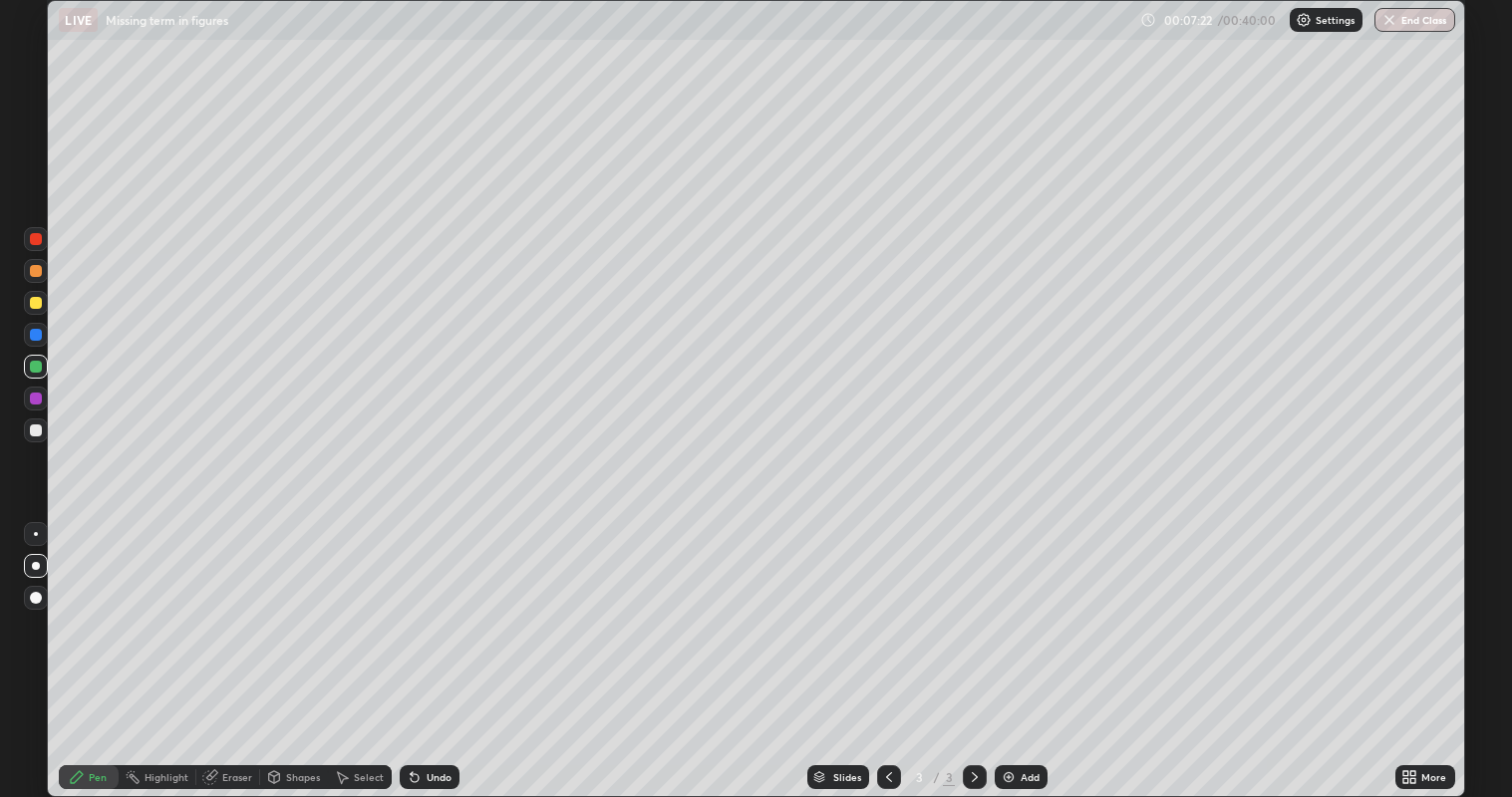 click on "Undo" at bounding box center (439, 777) 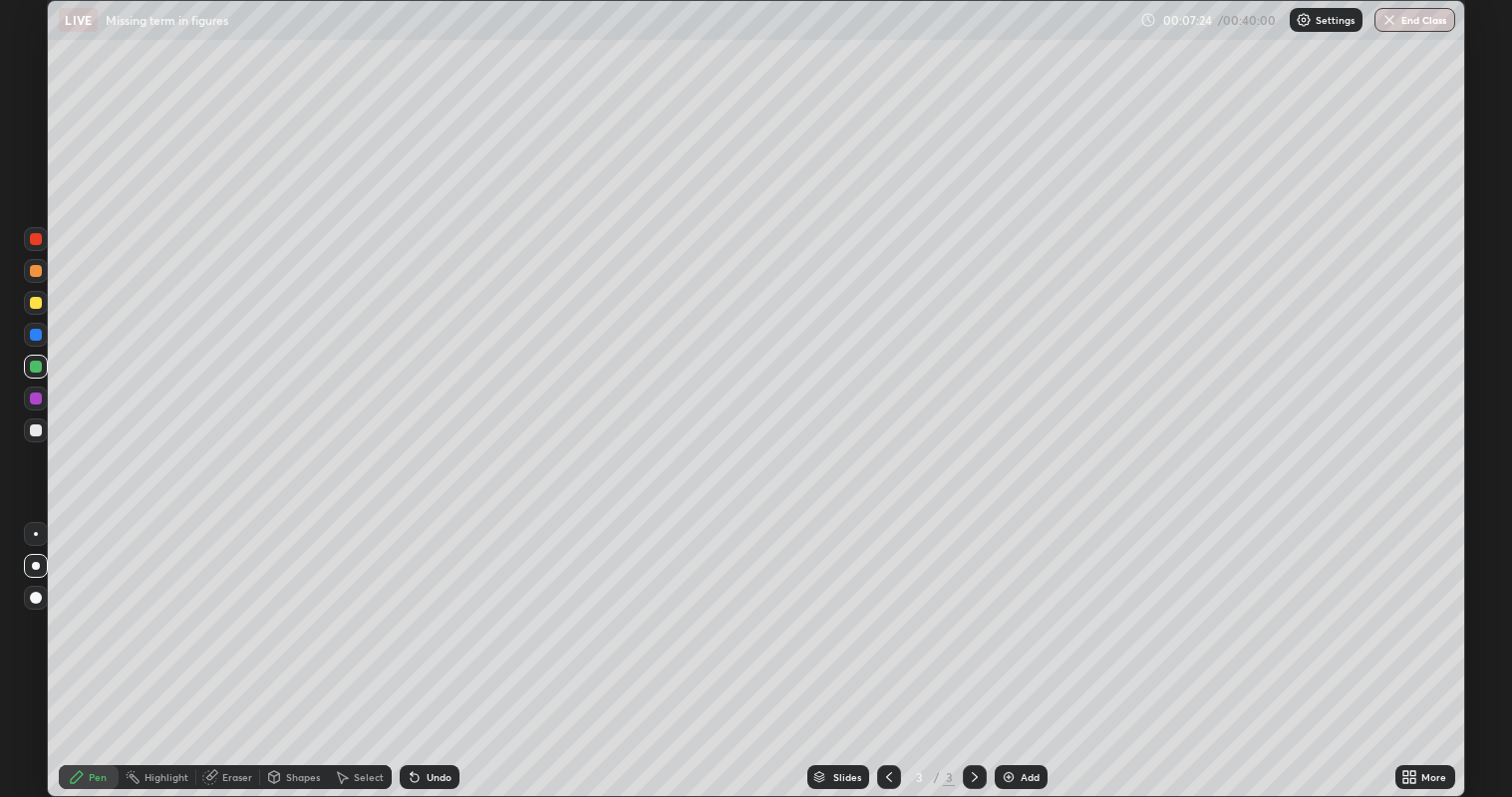 click on "Highlight" at bounding box center (166, 777) 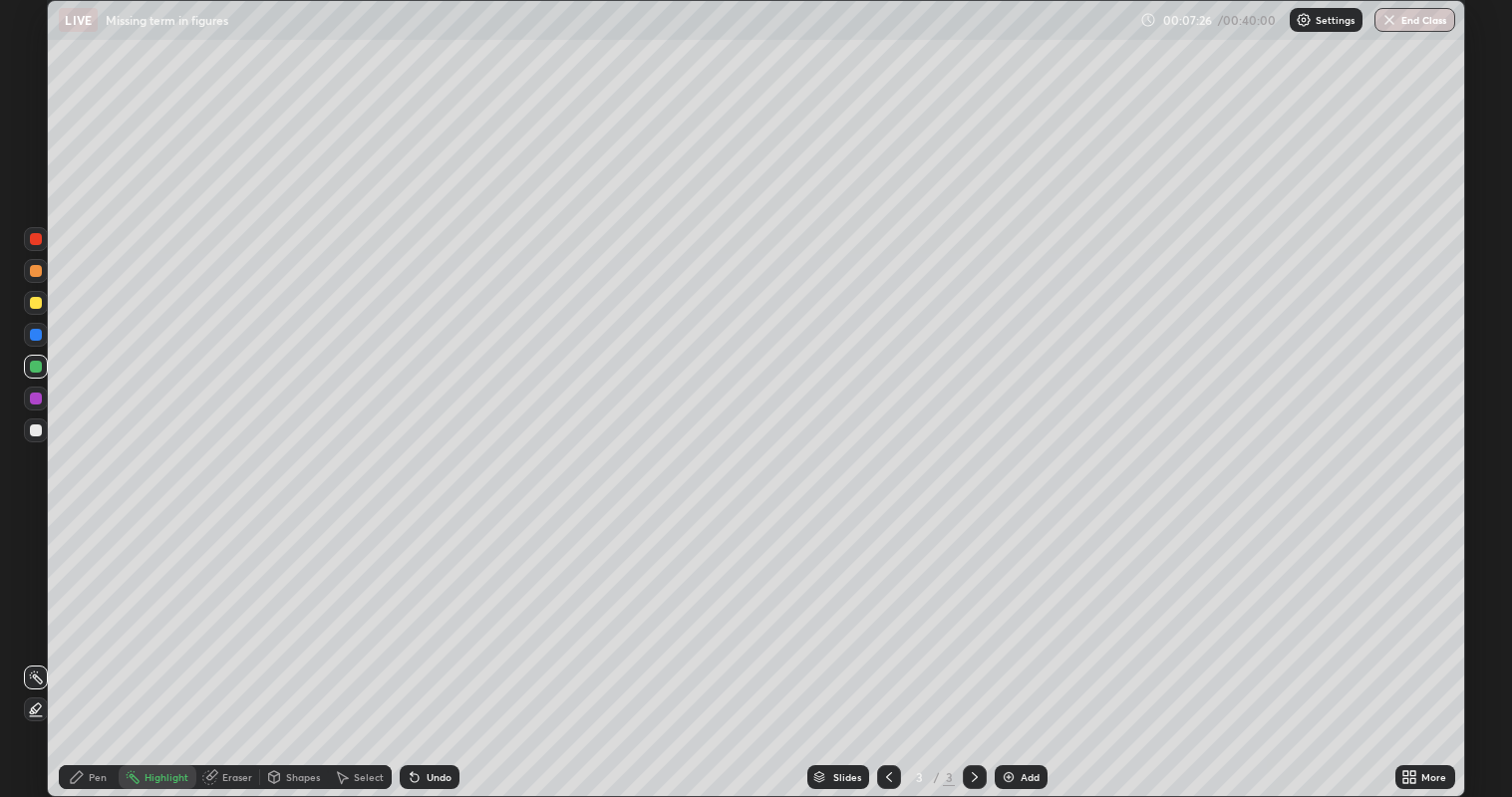 click on "Eraser" at bounding box center (237, 777) 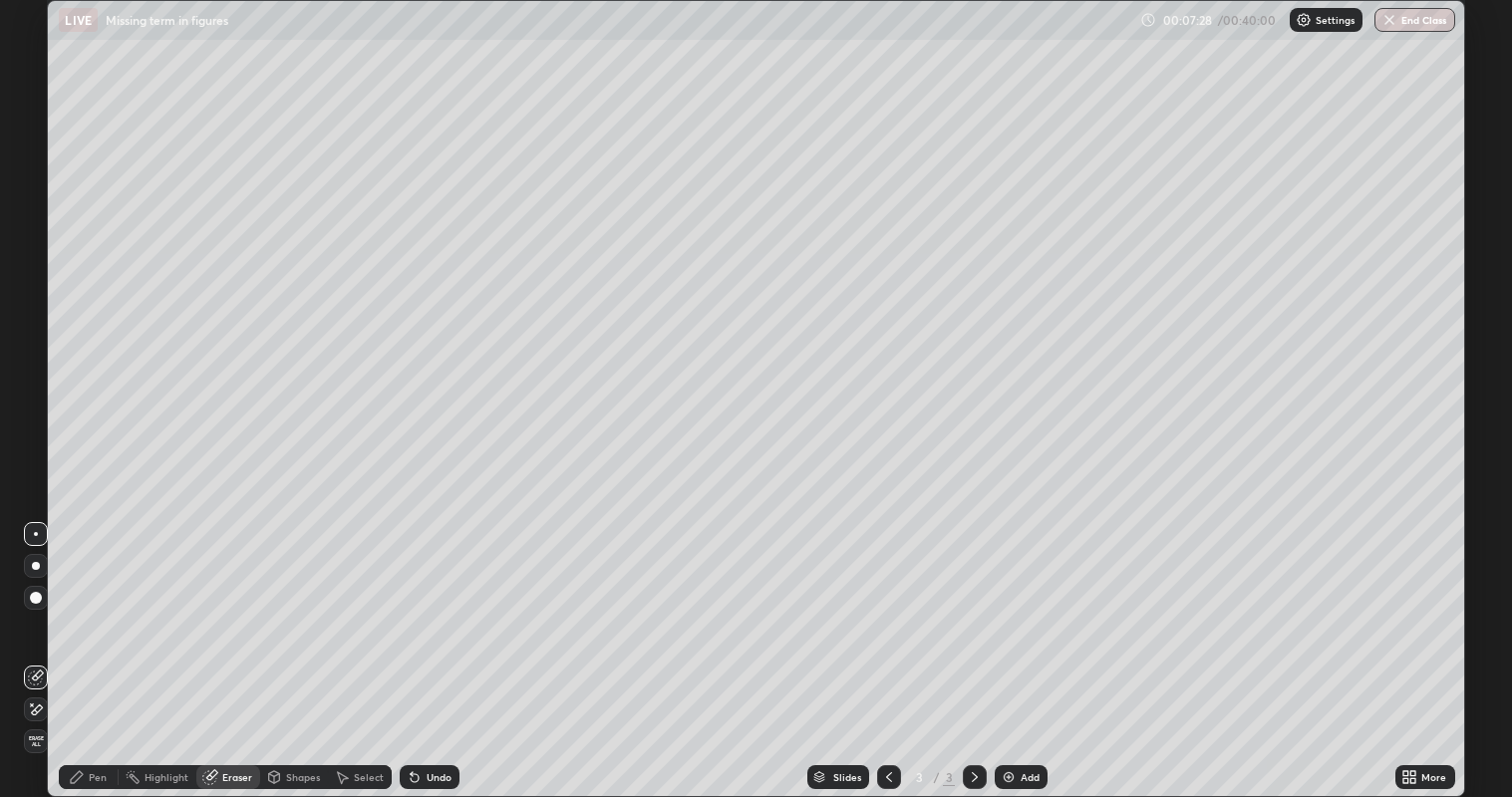 click on "Pen" at bounding box center [98, 777] 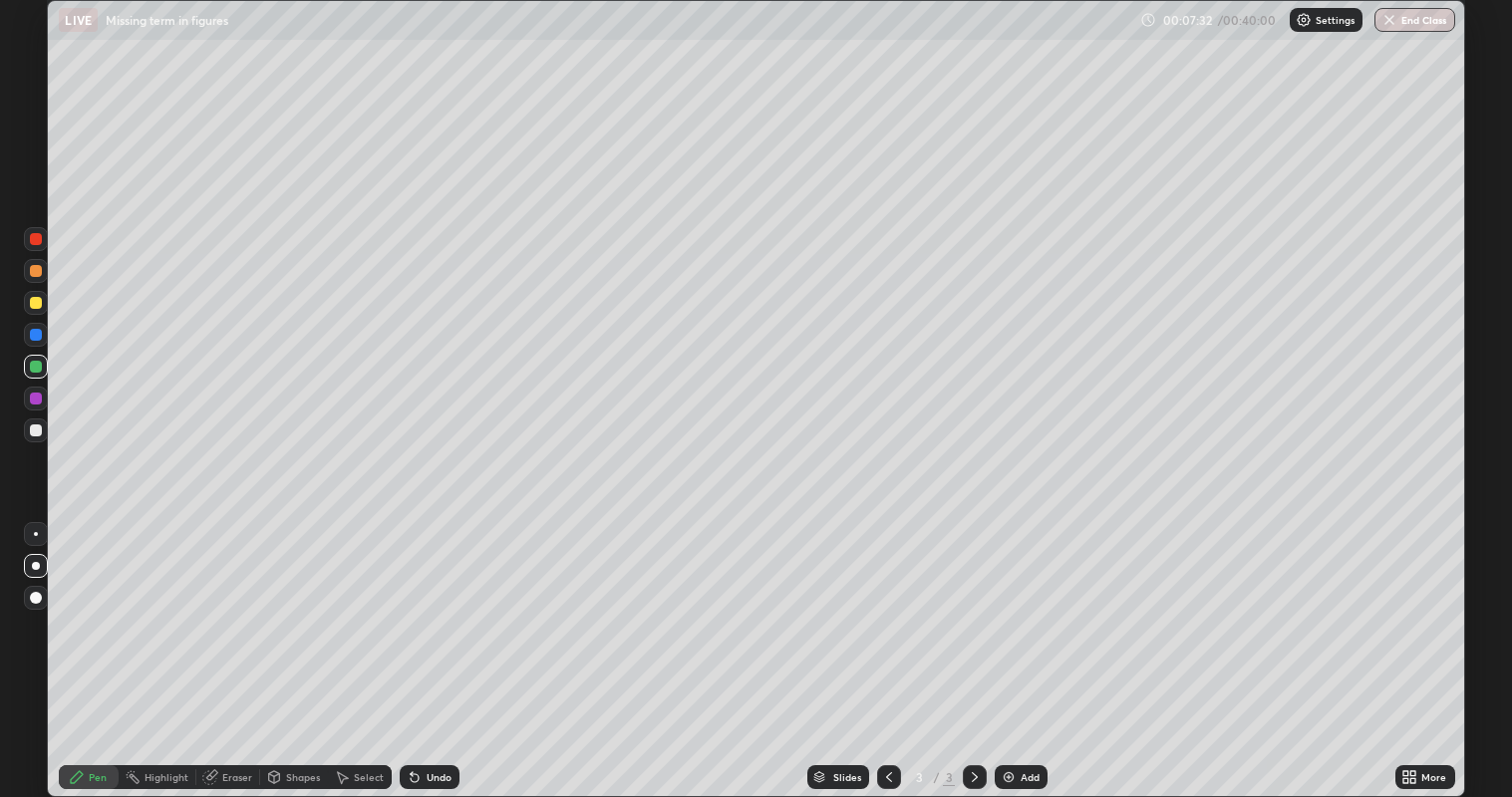 click at bounding box center [36, 398] 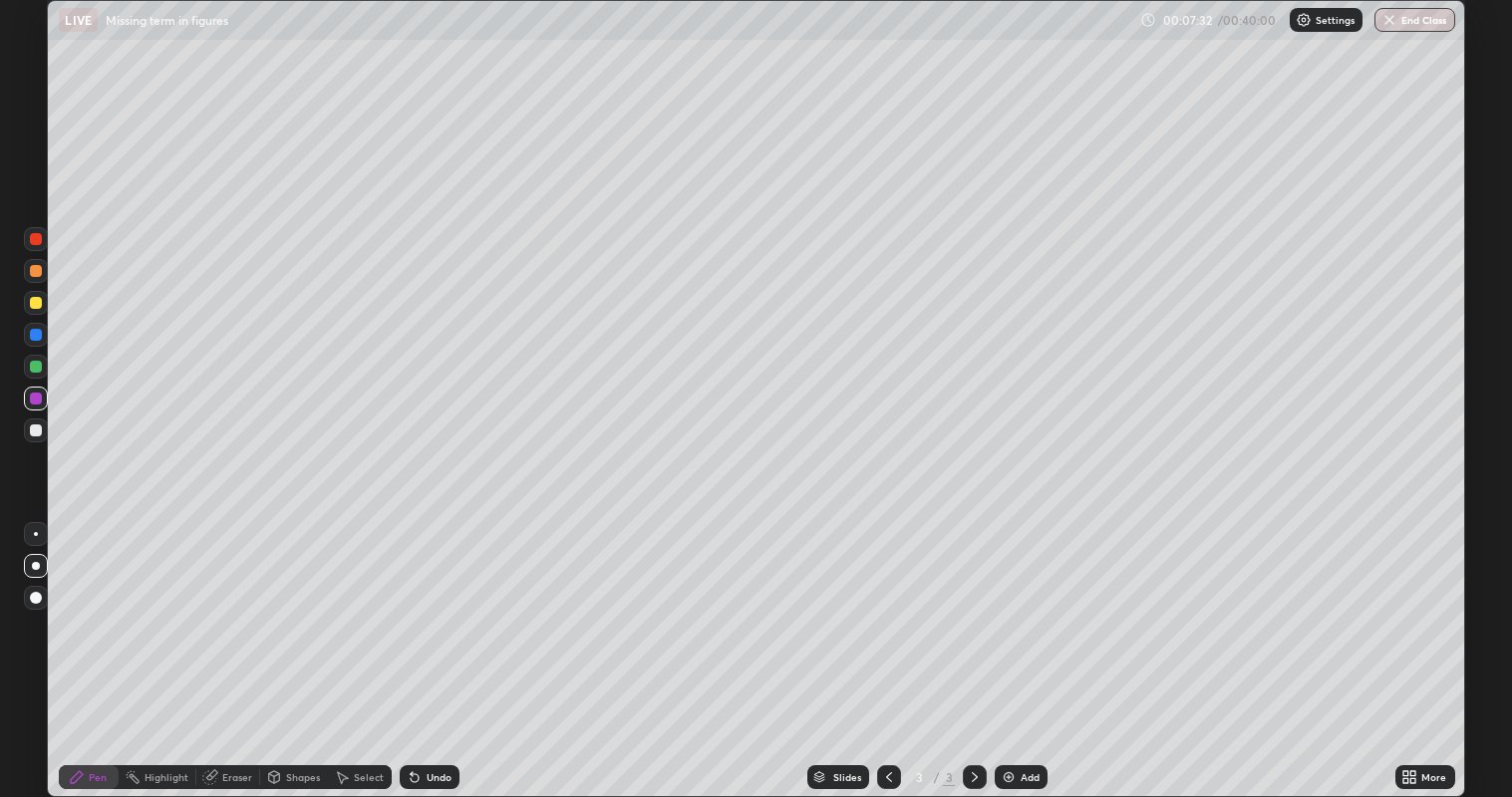 click at bounding box center (36, 398) 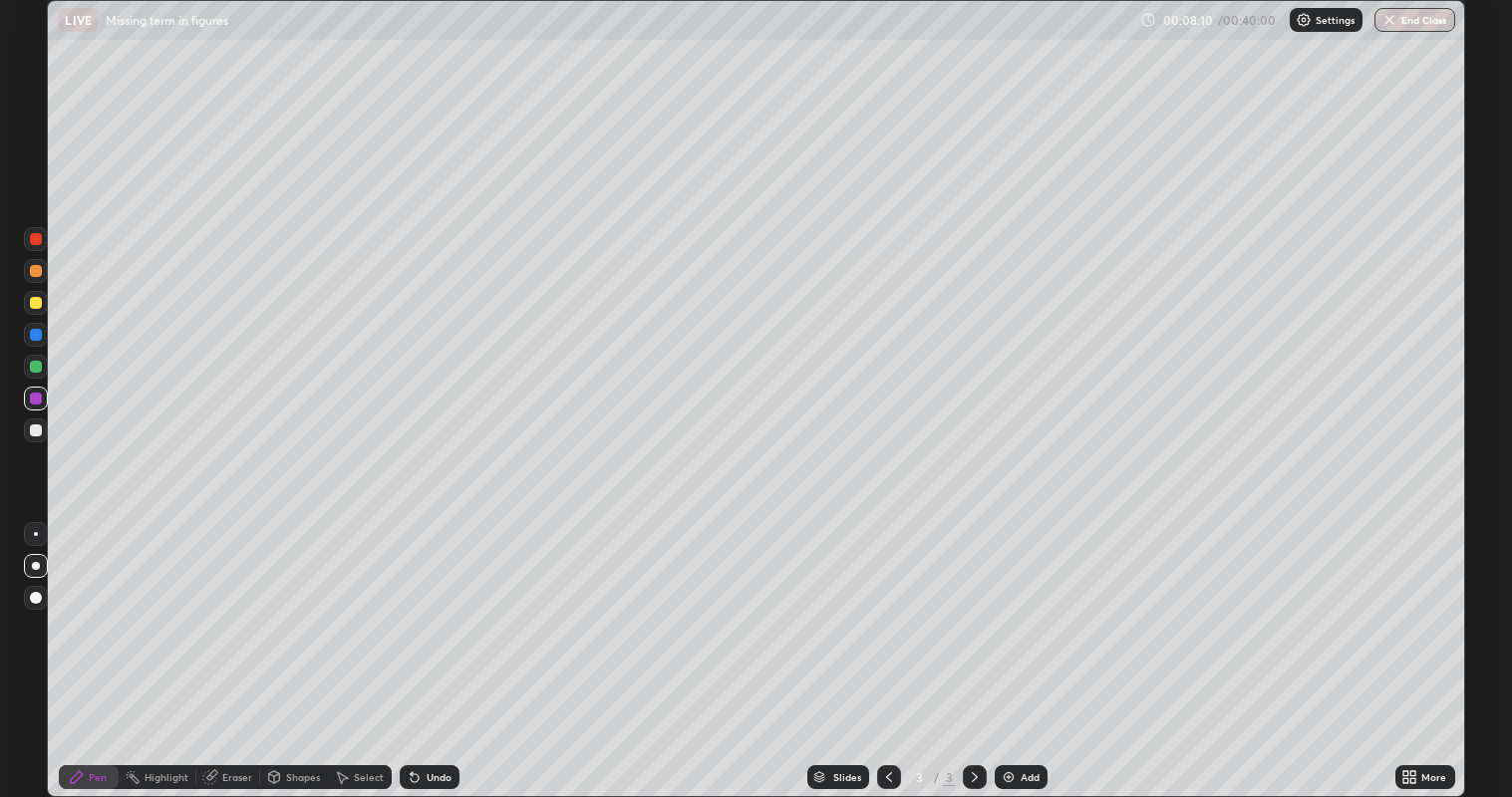 click on "Undo" at bounding box center [439, 777] 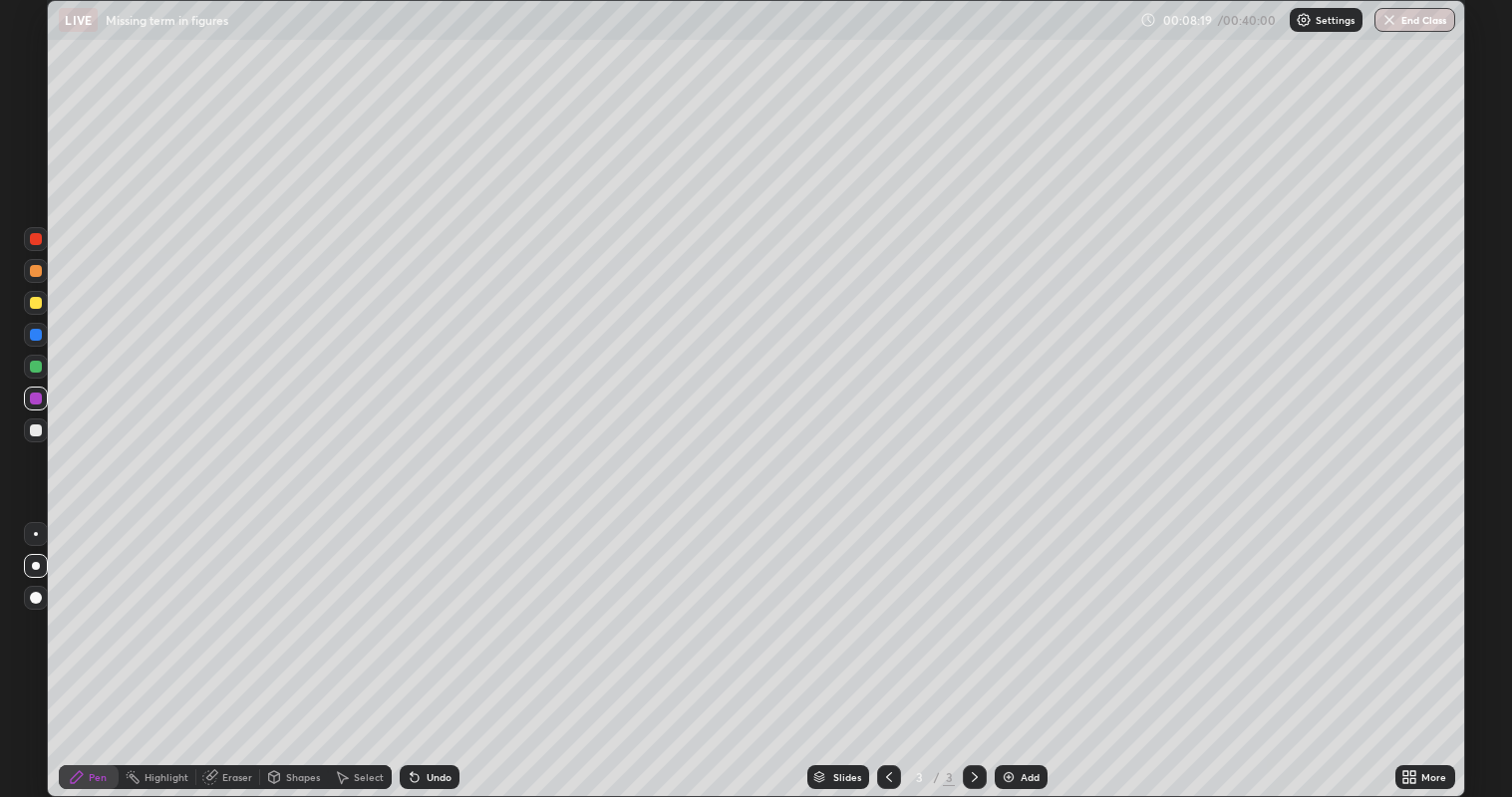 click on "Undo" at bounding box center [439, 777] 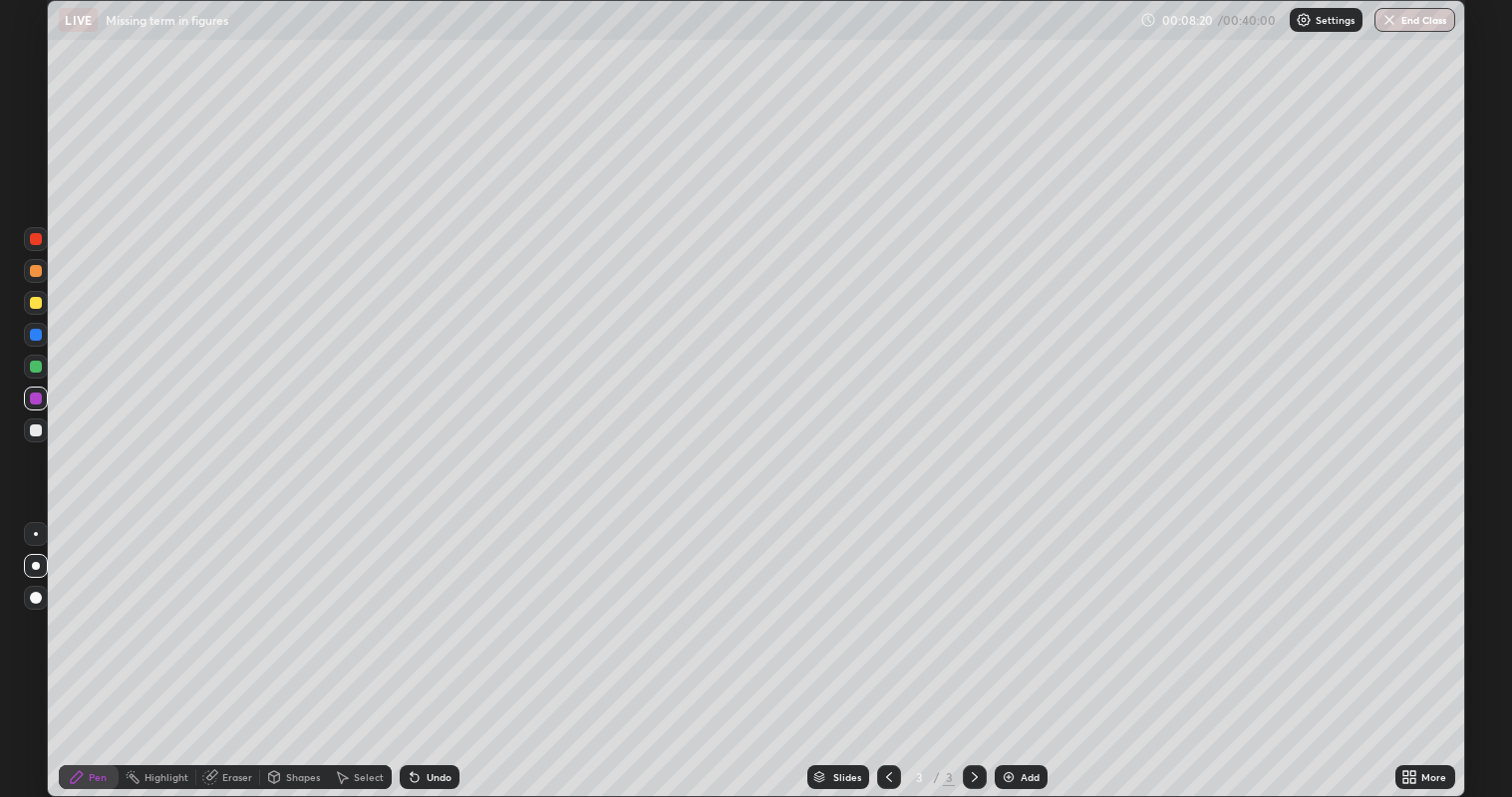 click on "Undo" at bounding box center (439, 777) 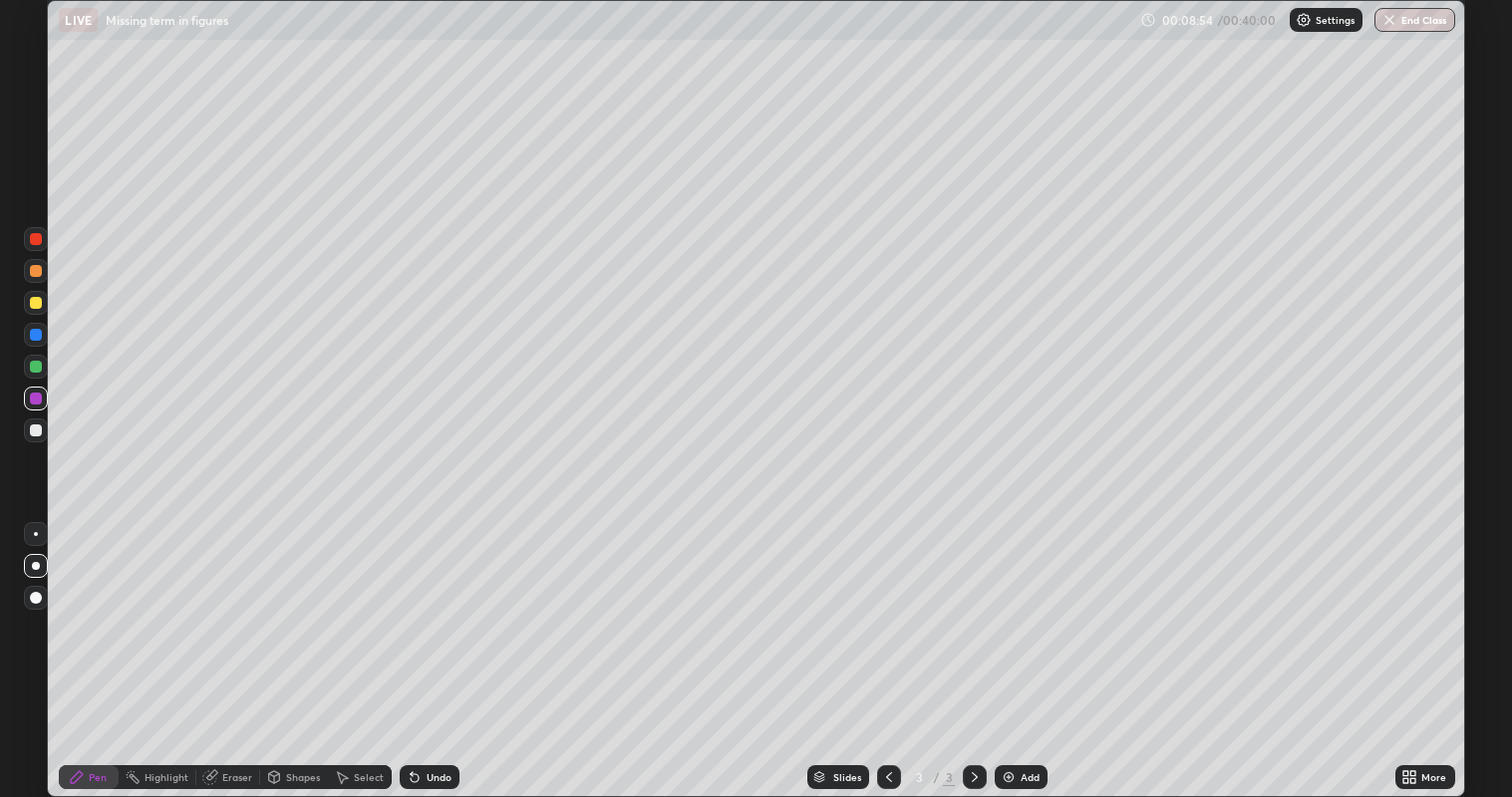click at bounding box center (36, 303) 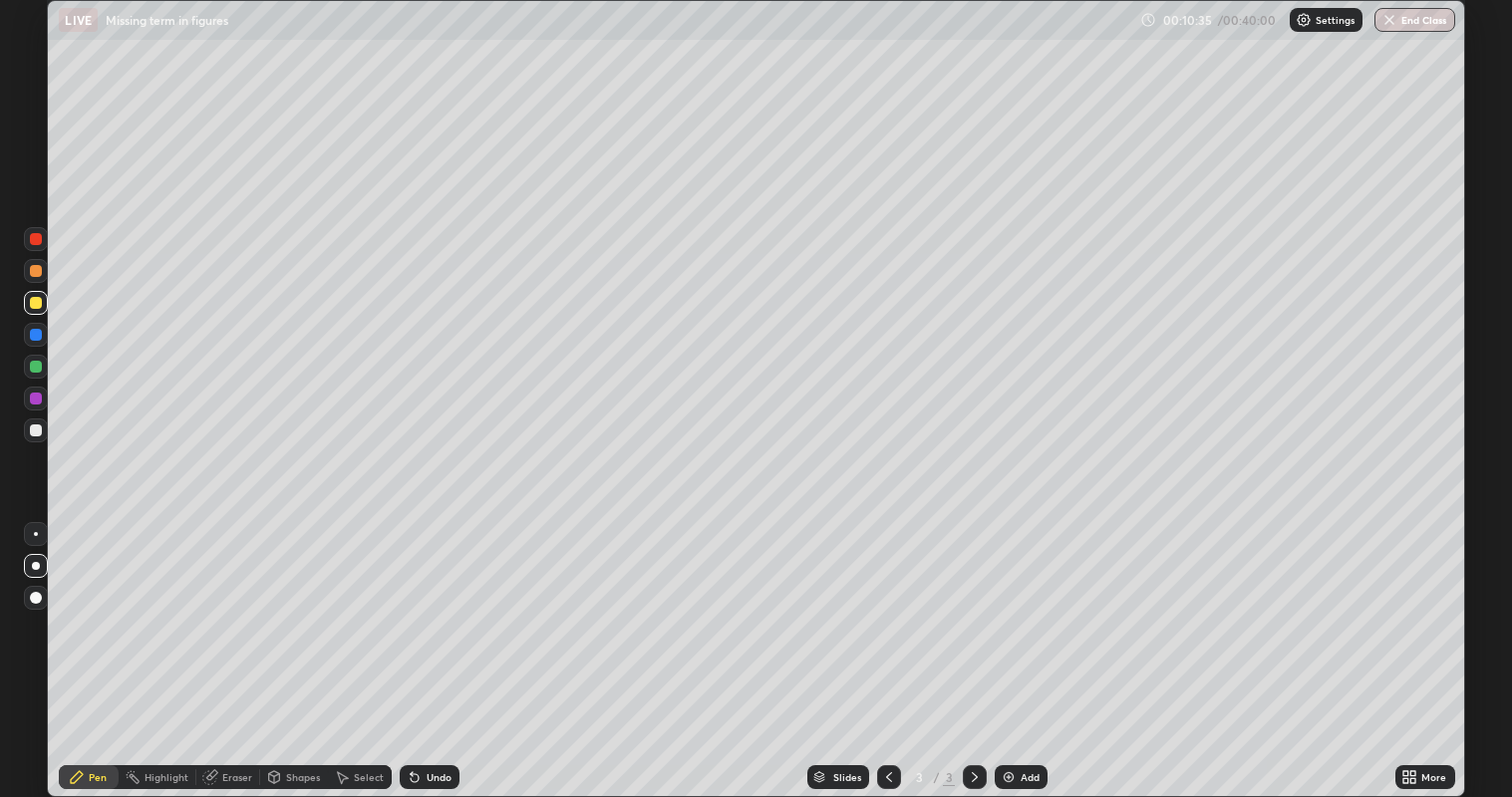 click on "Add" at bounding box center (1021, 777) 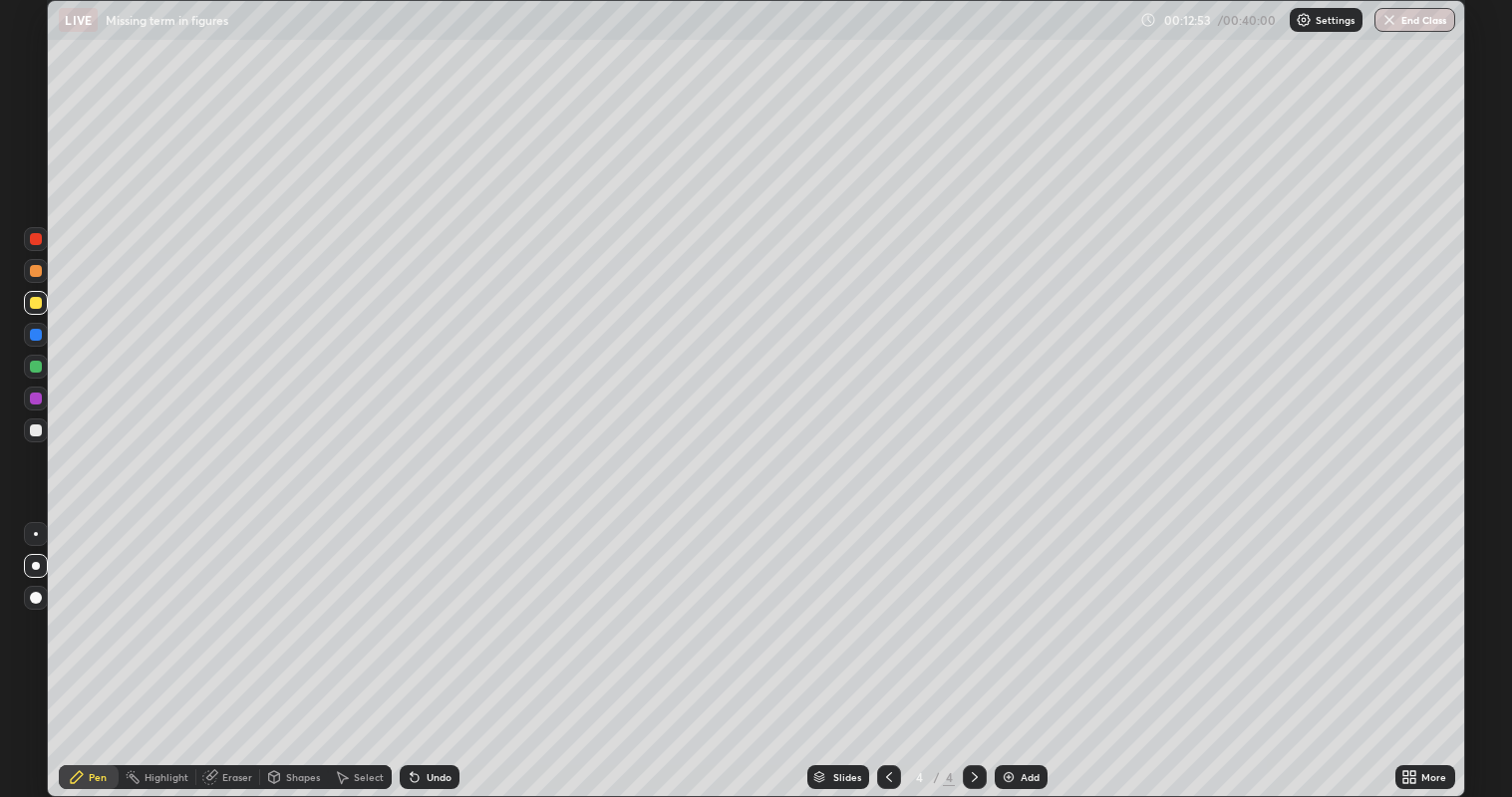 click at bounding box center [36, 367] 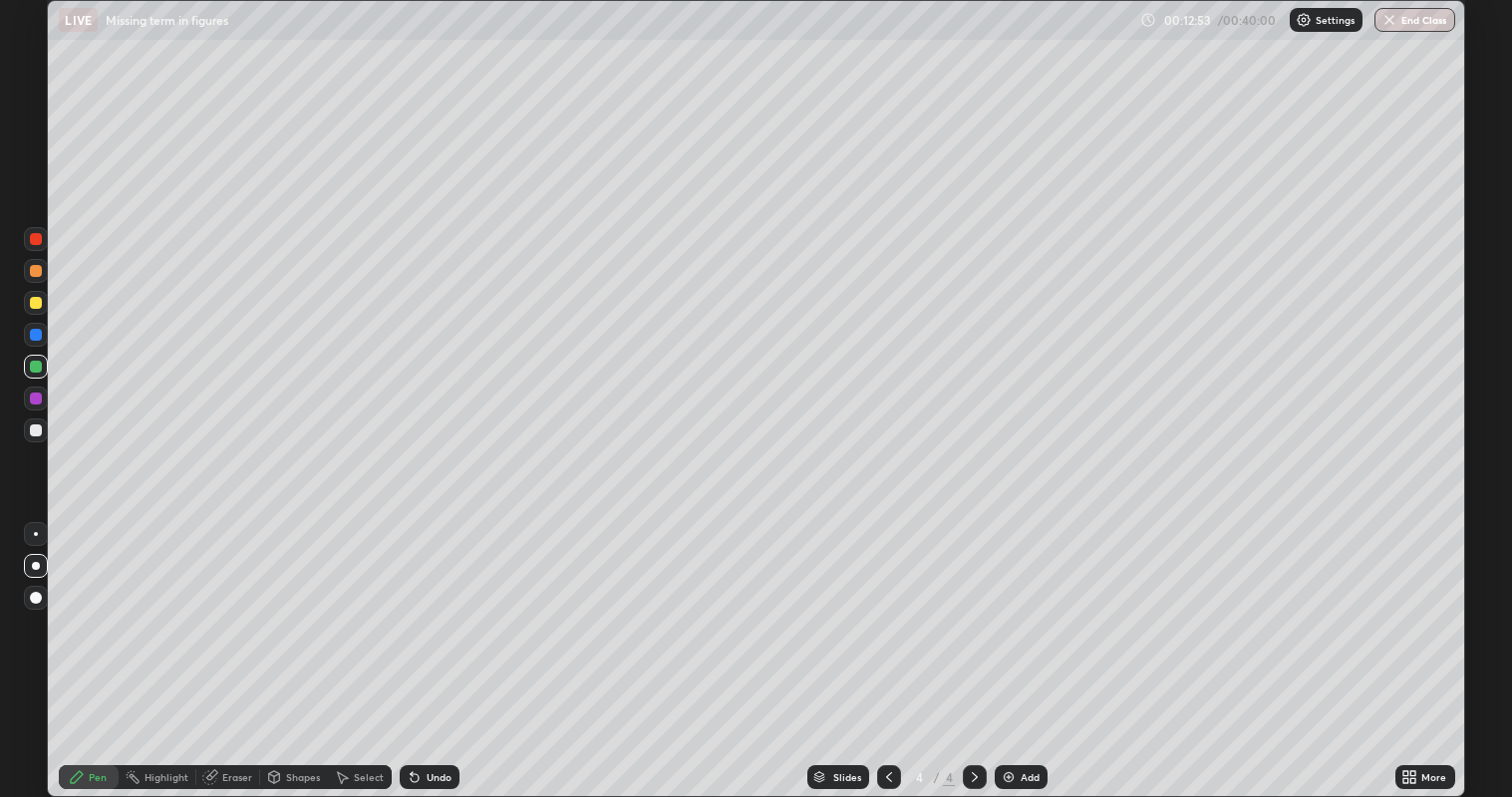 click at bounding box center (36, 398) 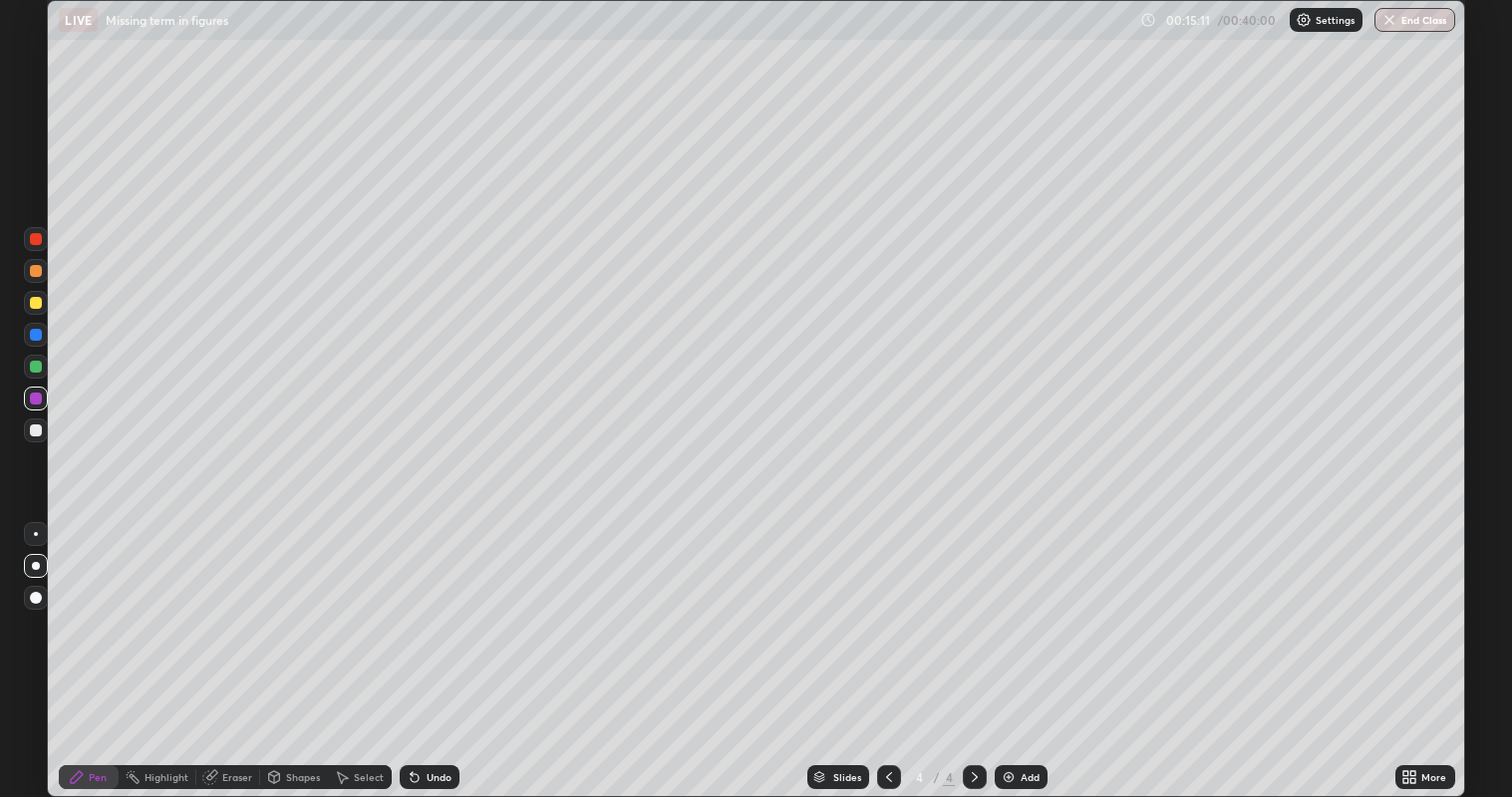 click at bounding box center (1009, 777) 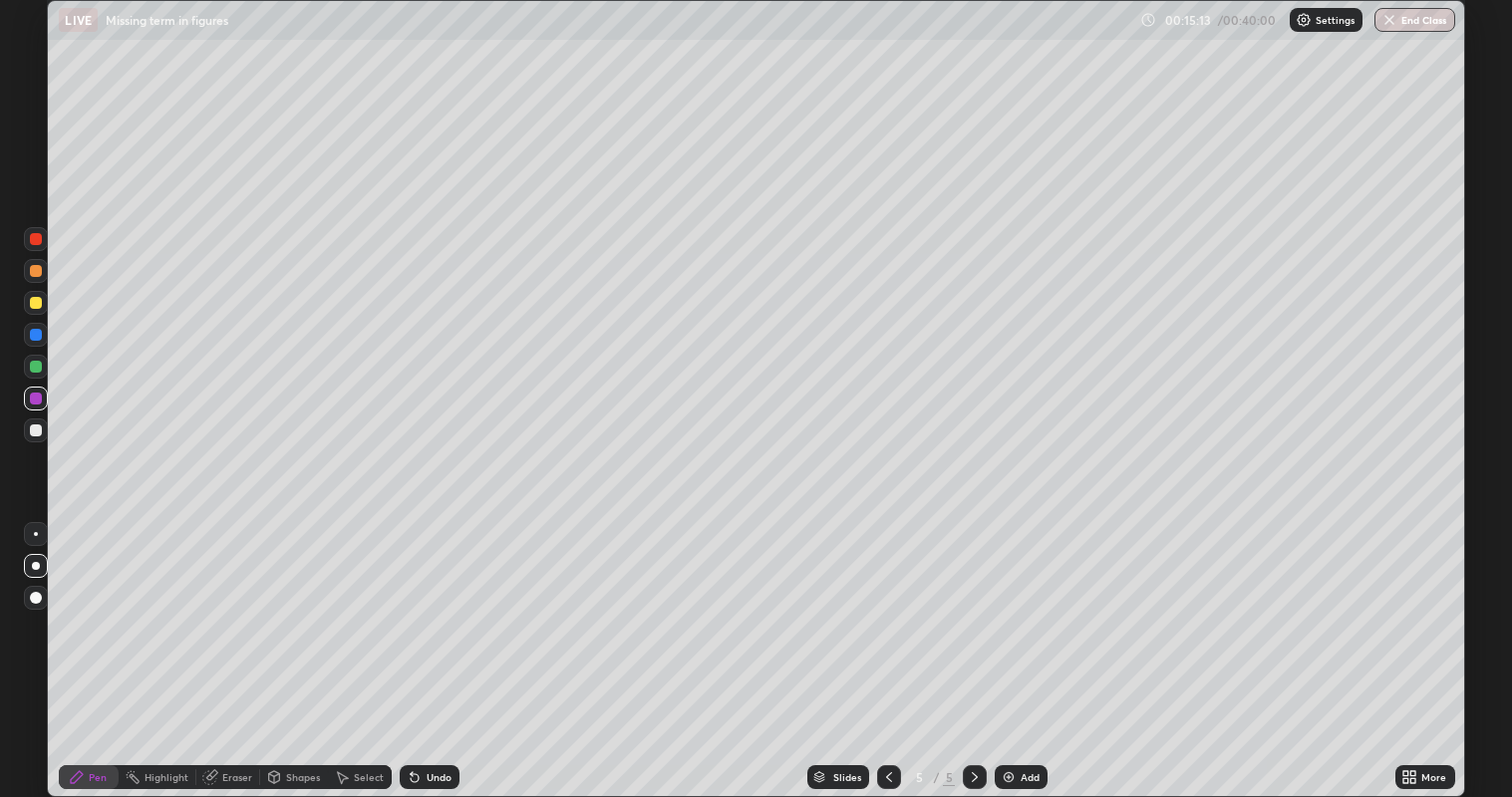 click at bounding box center [36, 335] 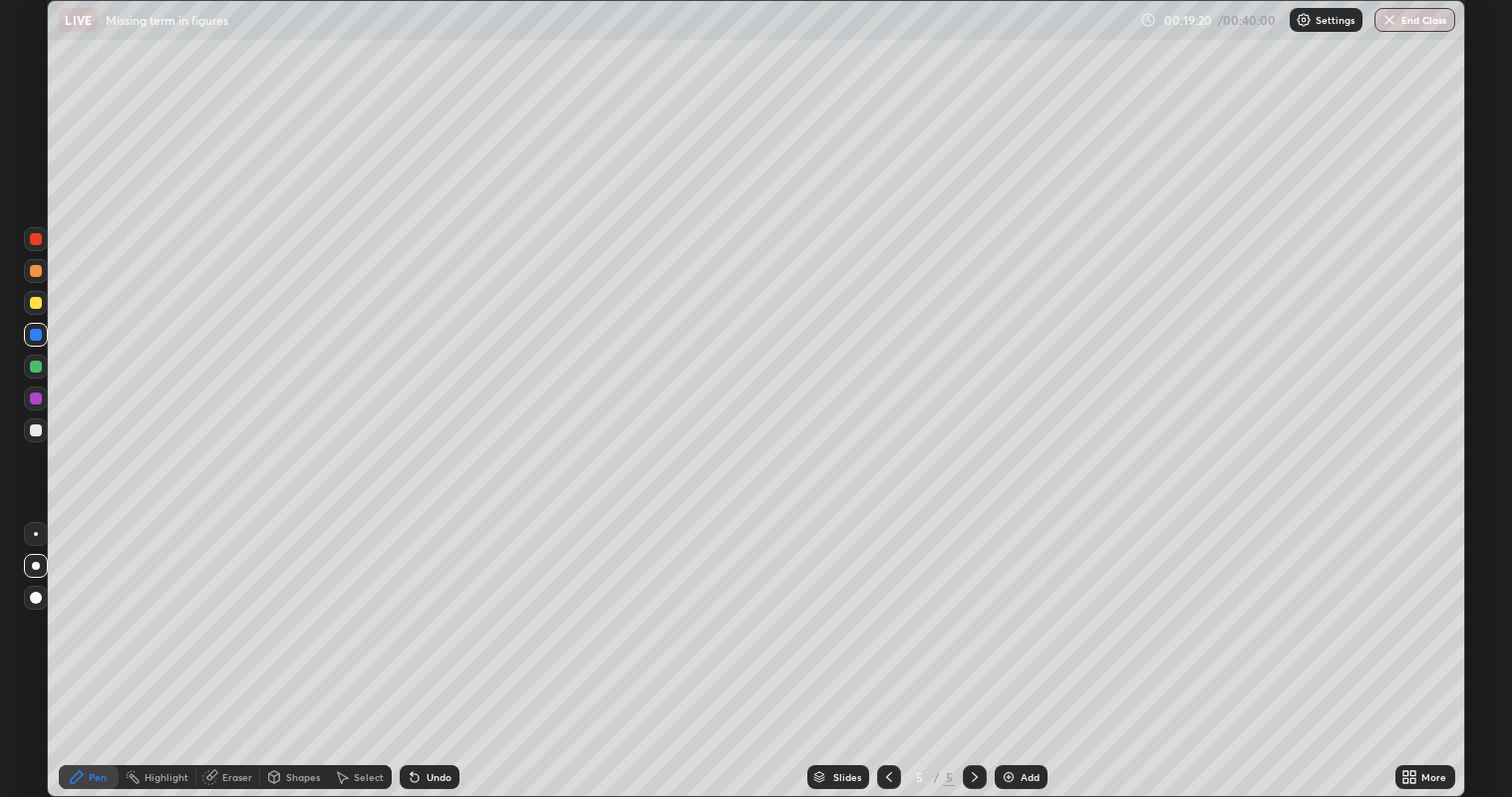 click at bounding box center (36, 367) 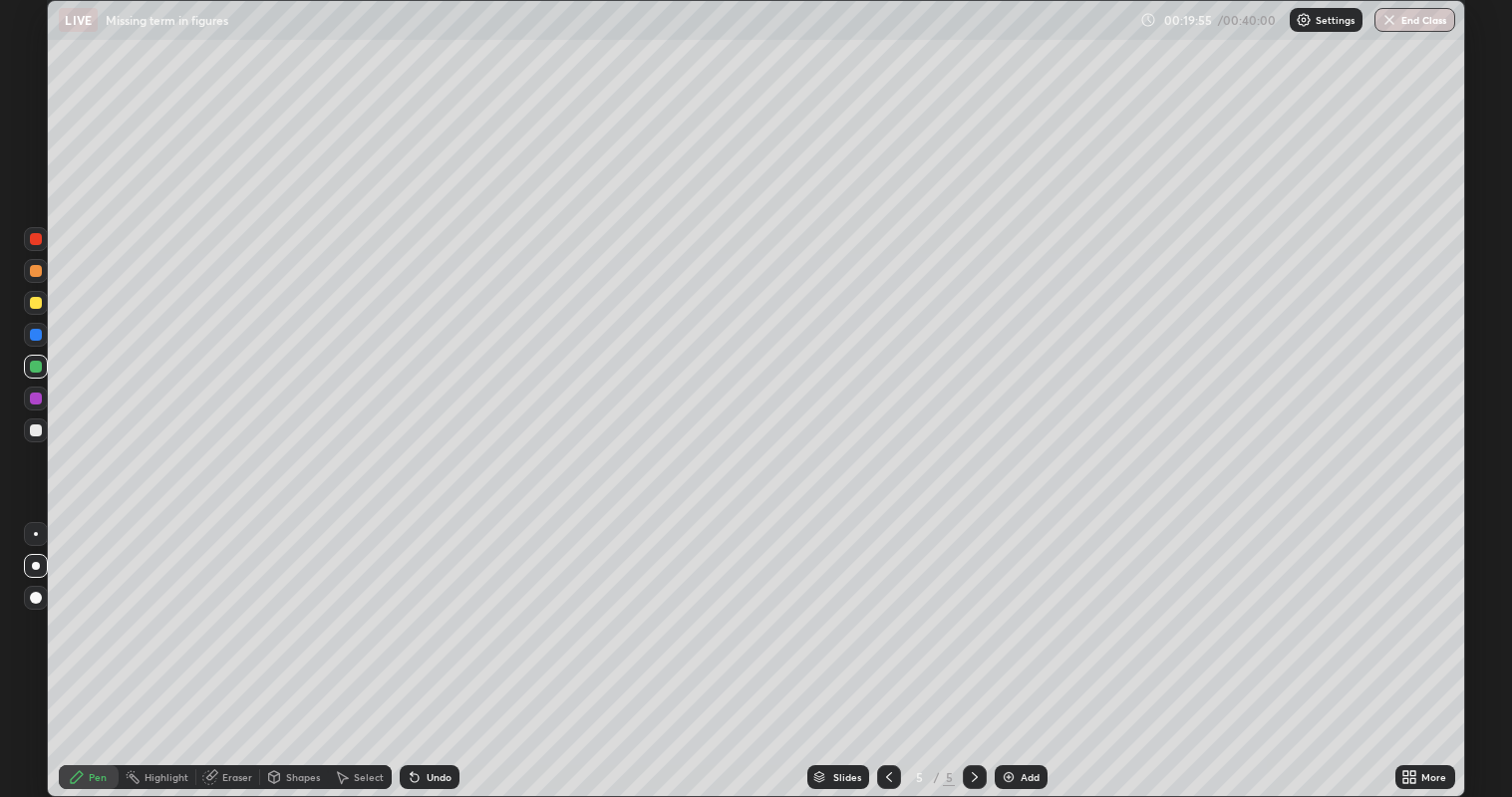 click on "Undo" at bounding box center (430, 777) 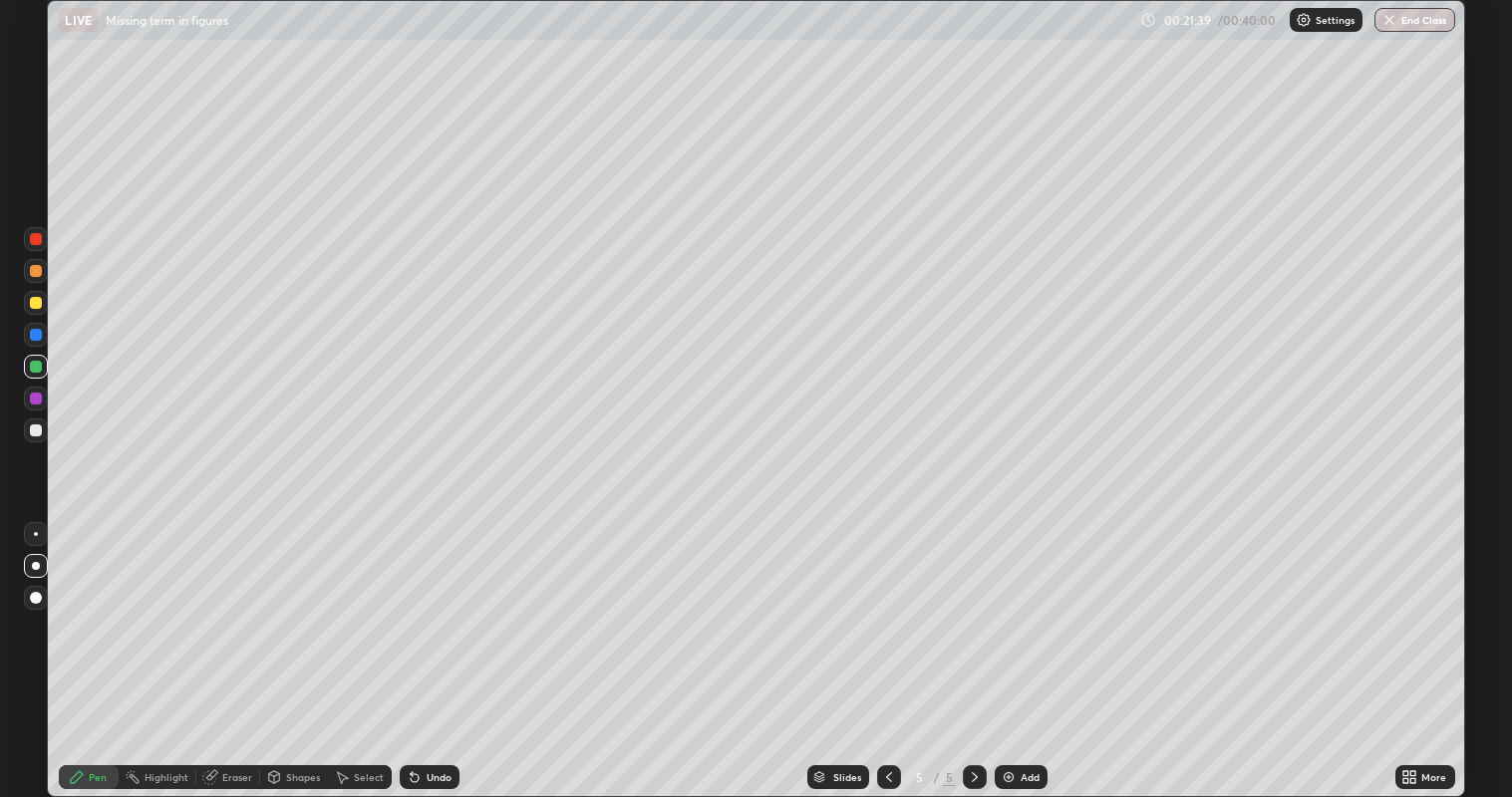 click at bounding box center [36, 398] 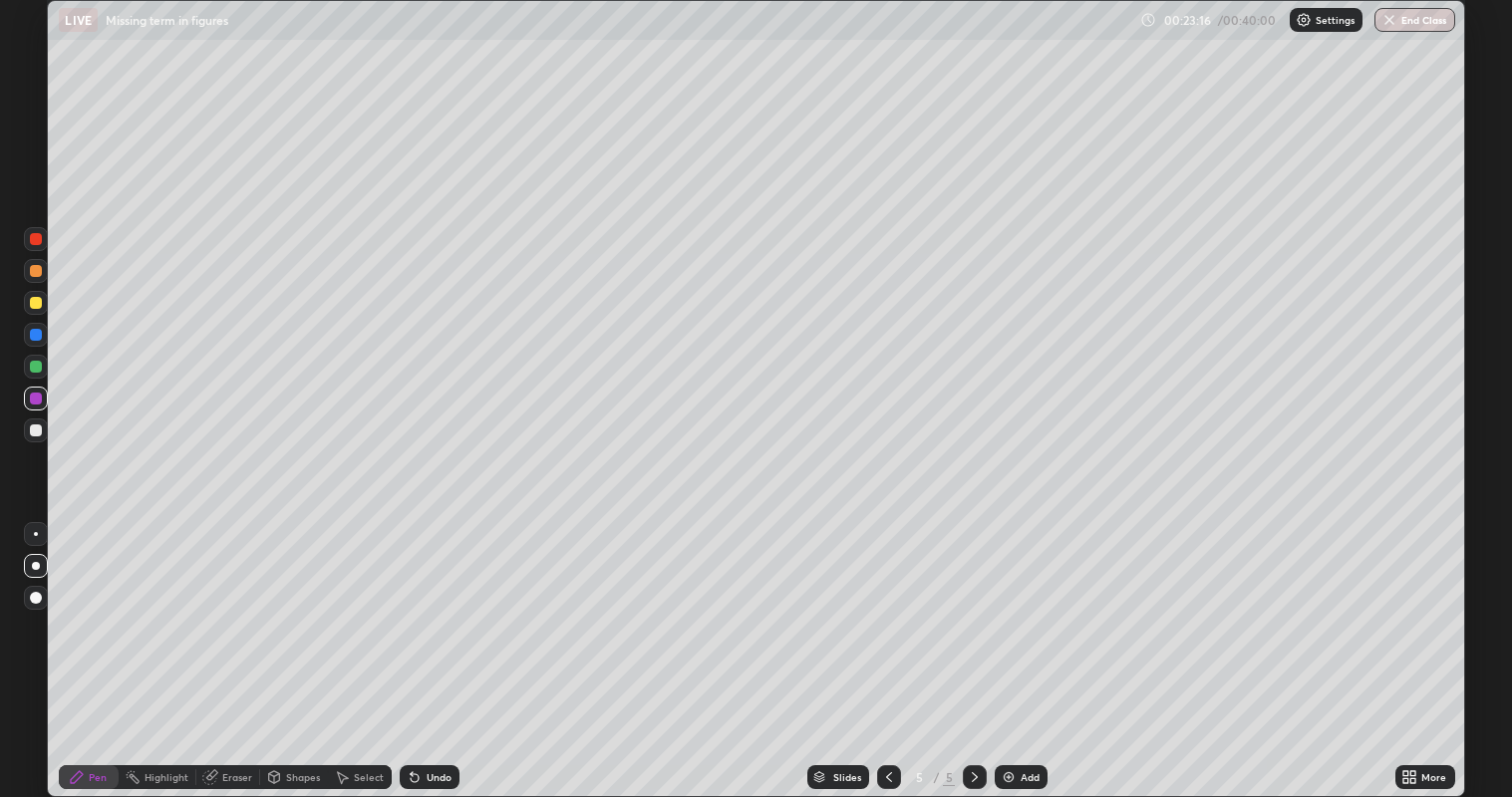 click at bounding box center (36, 303) 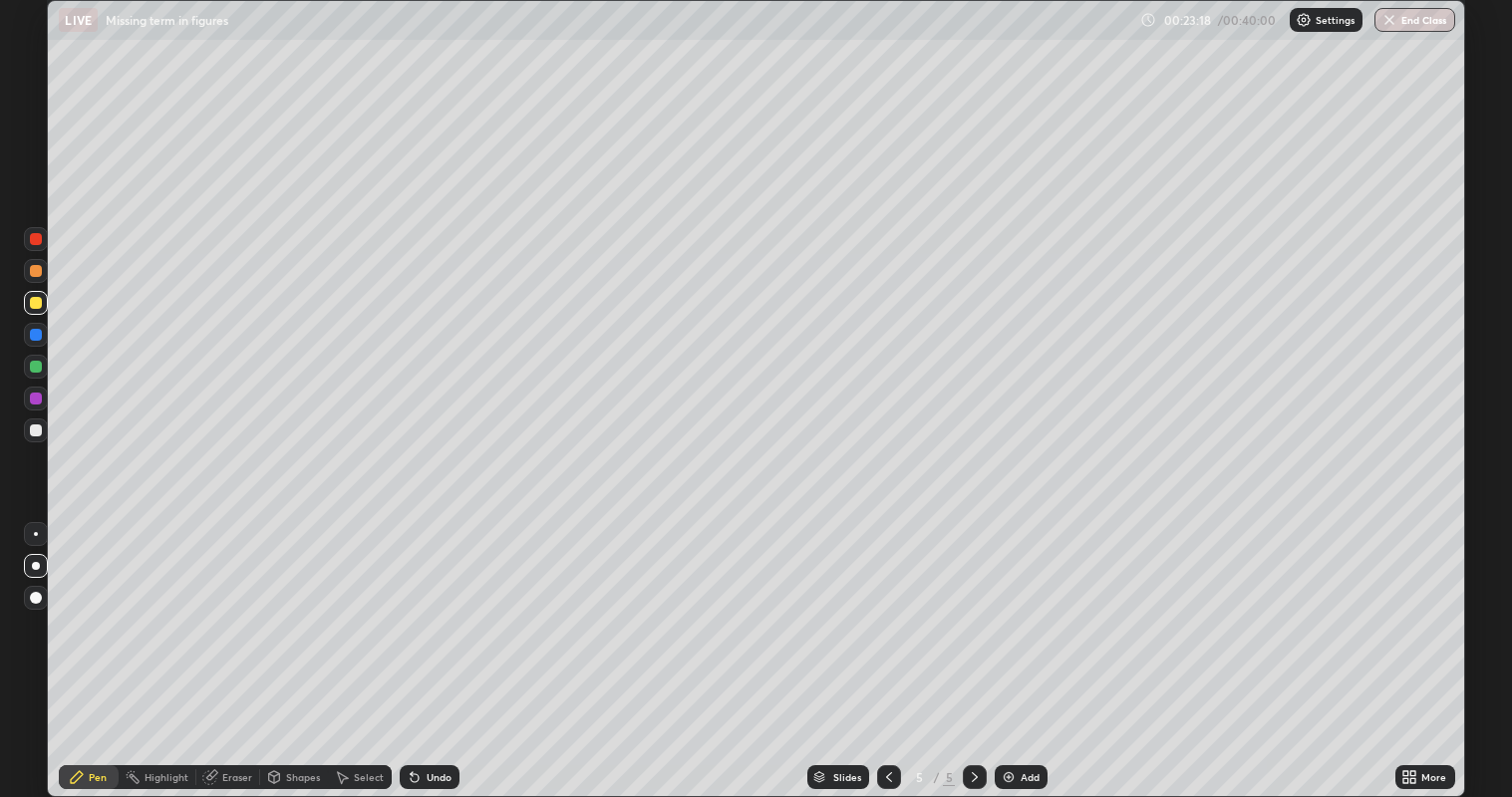 click on "Add" at bounding box center (1021, 777) 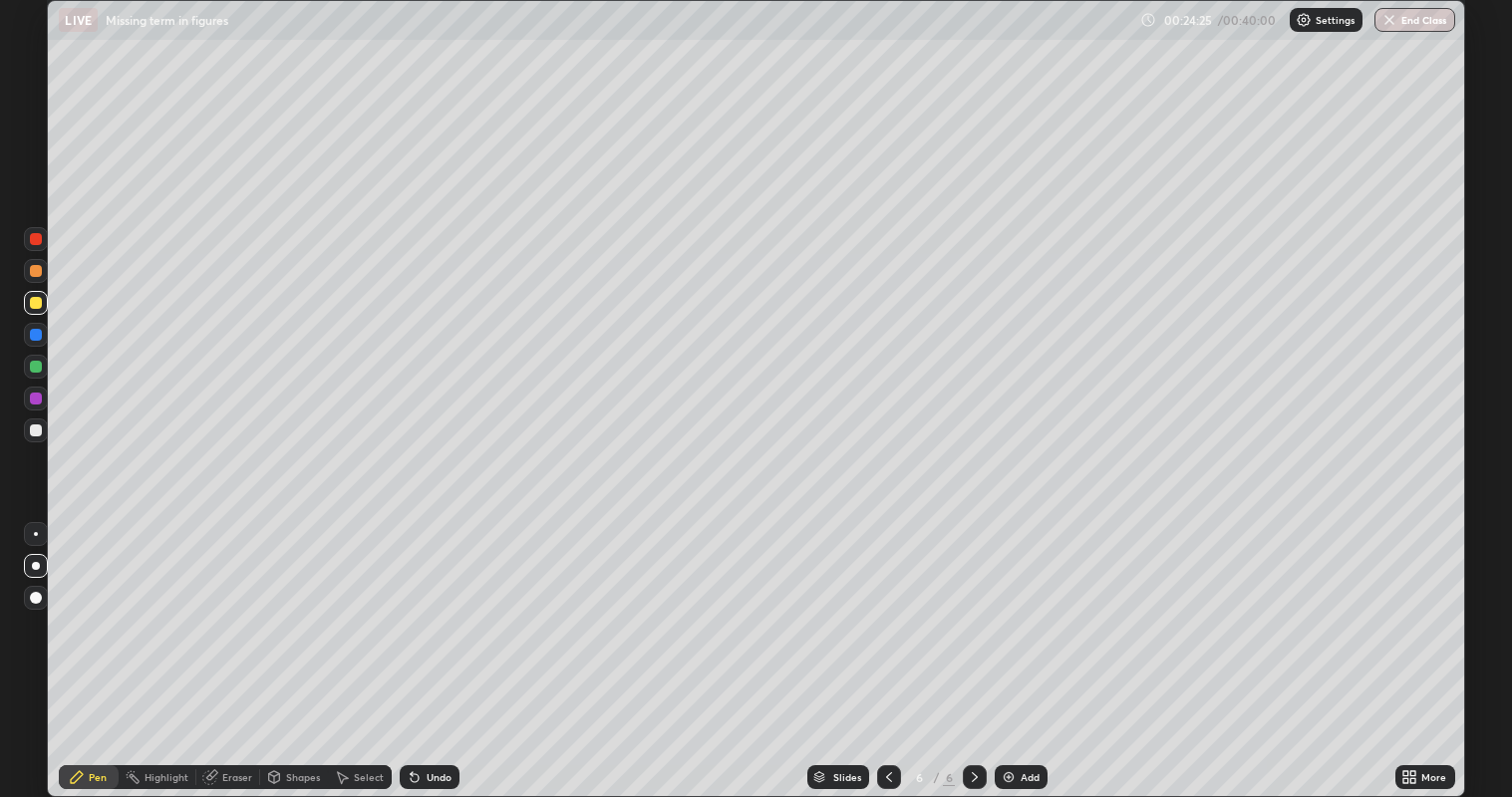click 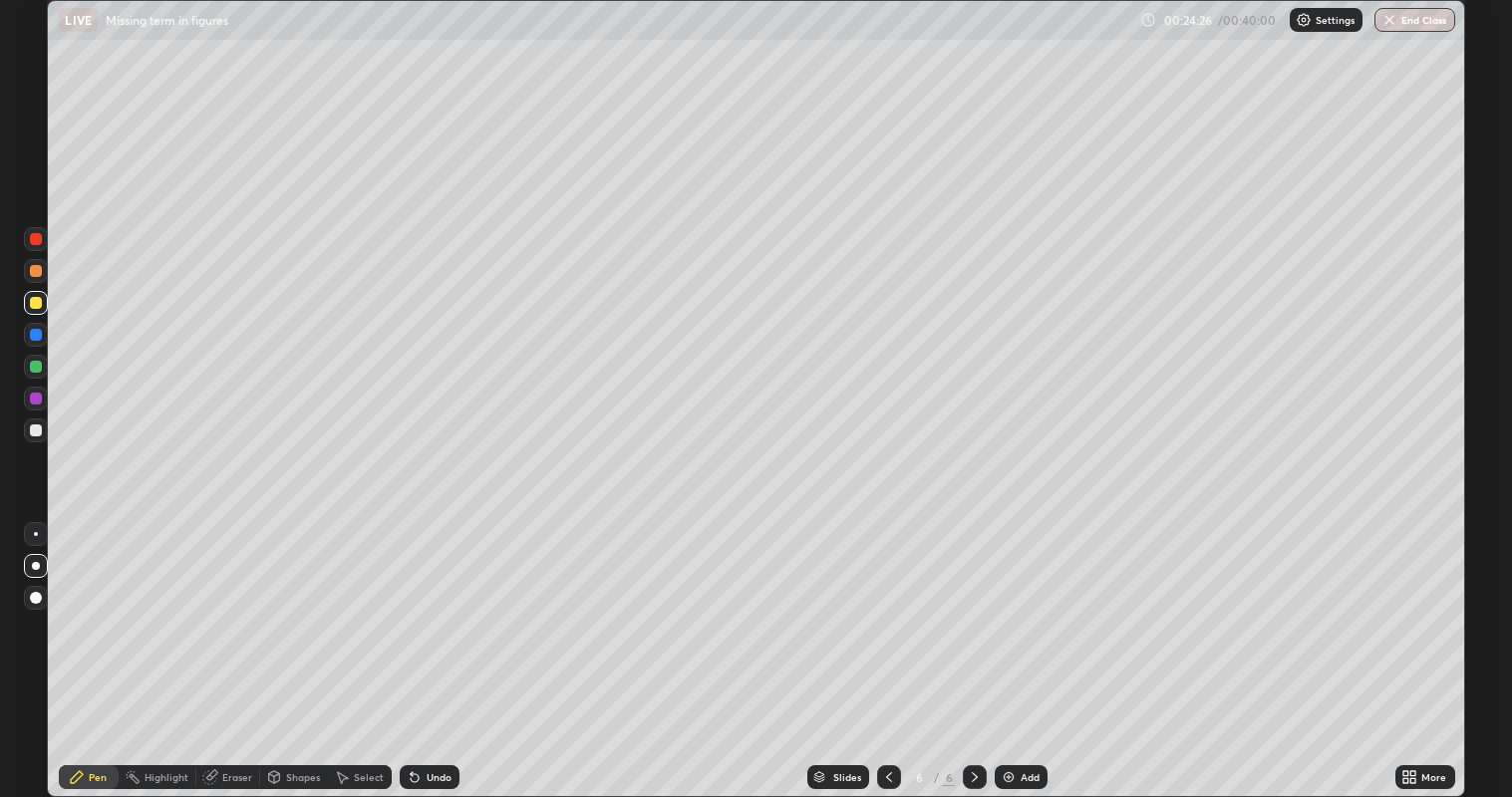 click 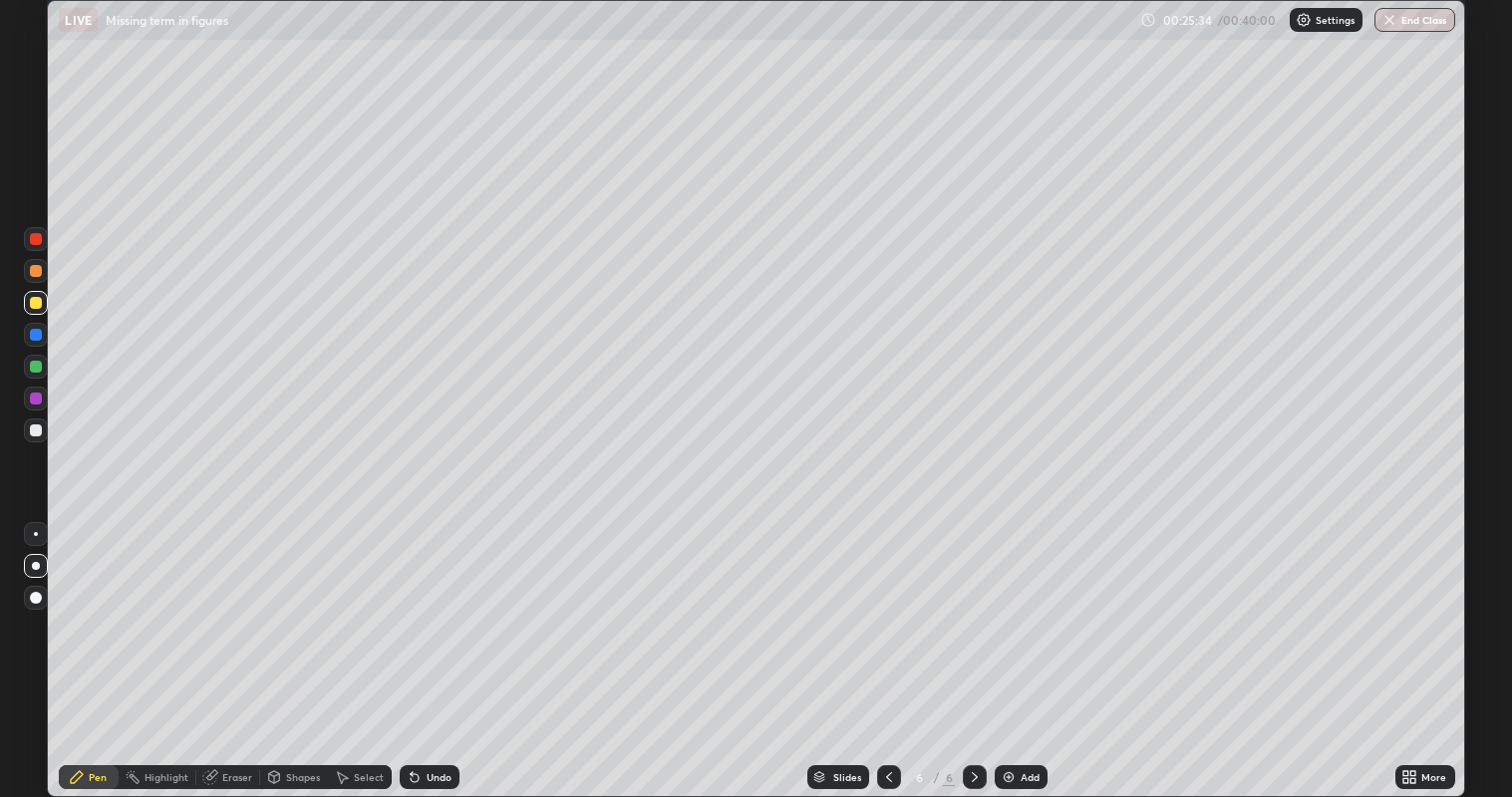 click on "Undo" at bounding box center [439, 777] 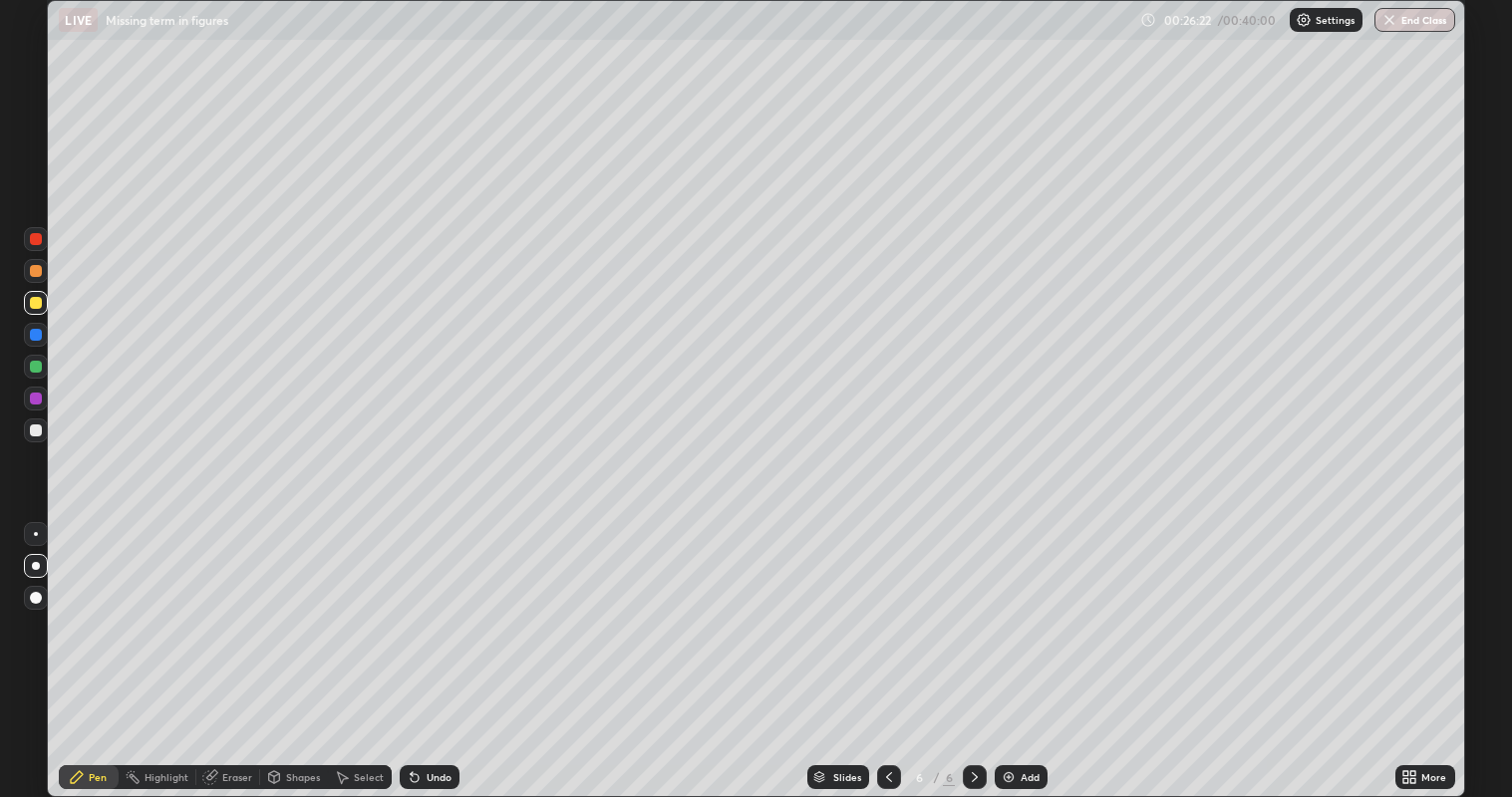 click on "Undo" at bounding box center [430, 777] 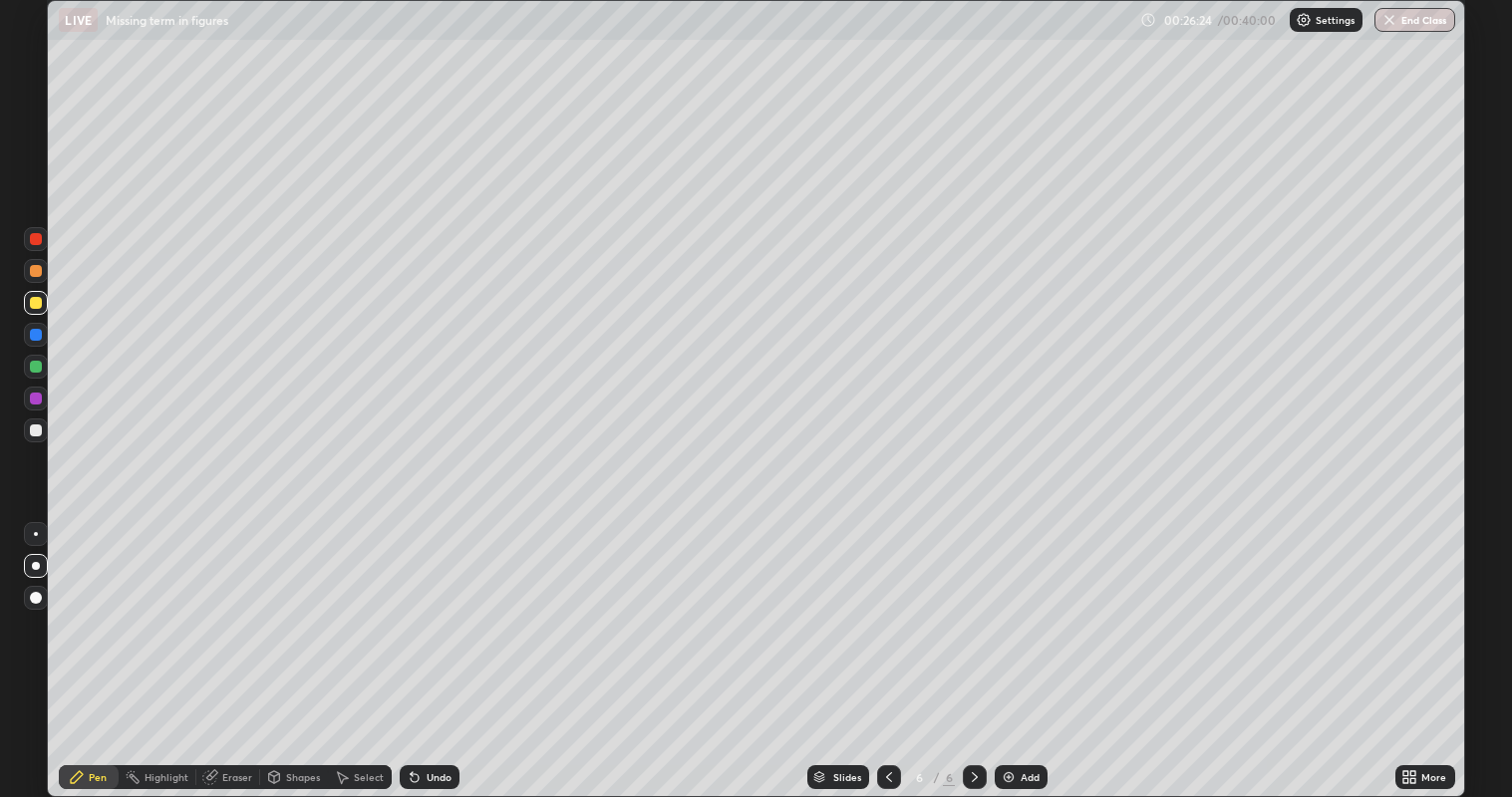 click at bounding box center (36, 367) 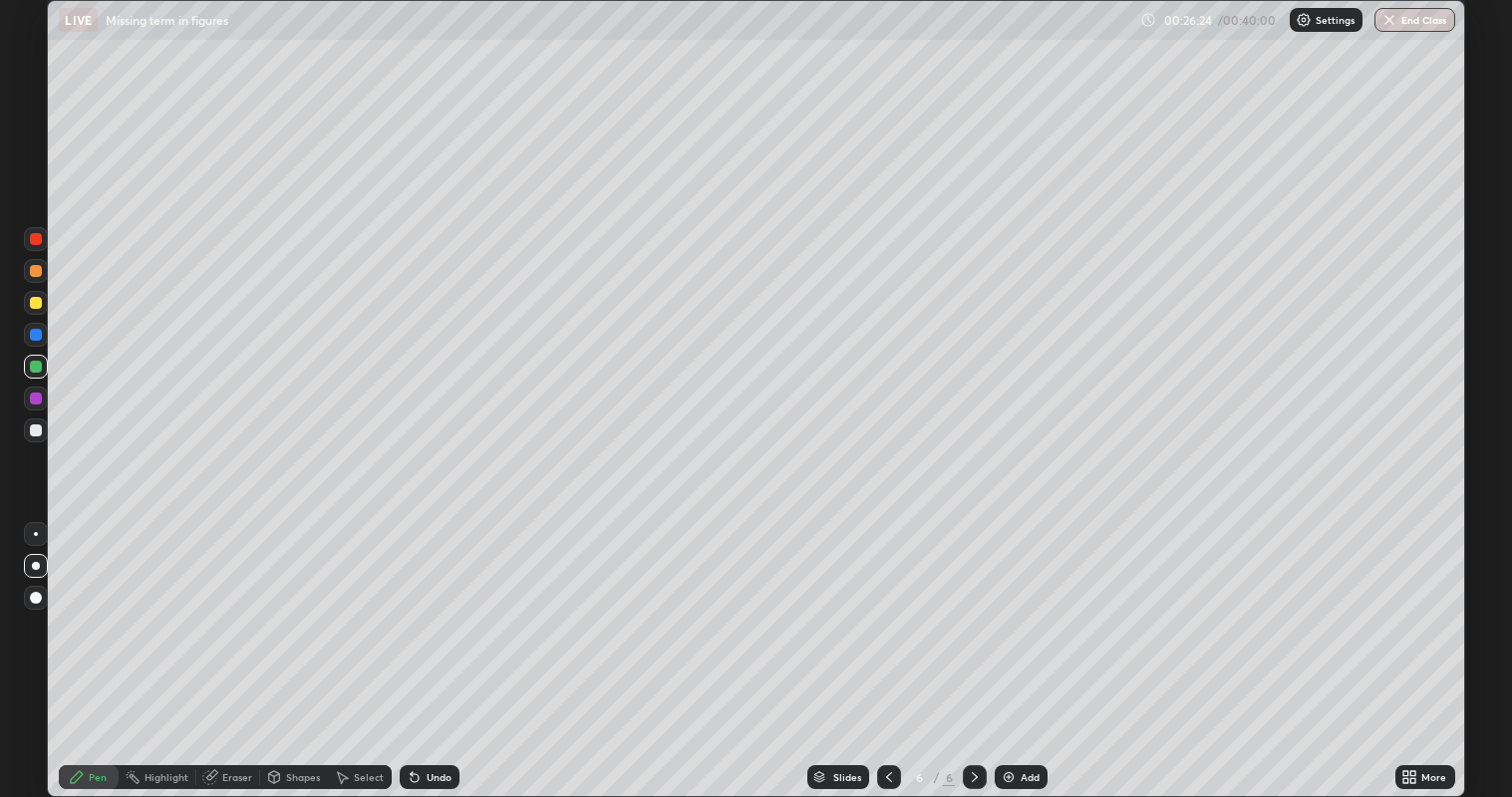 click at bounding box center [36, 335] 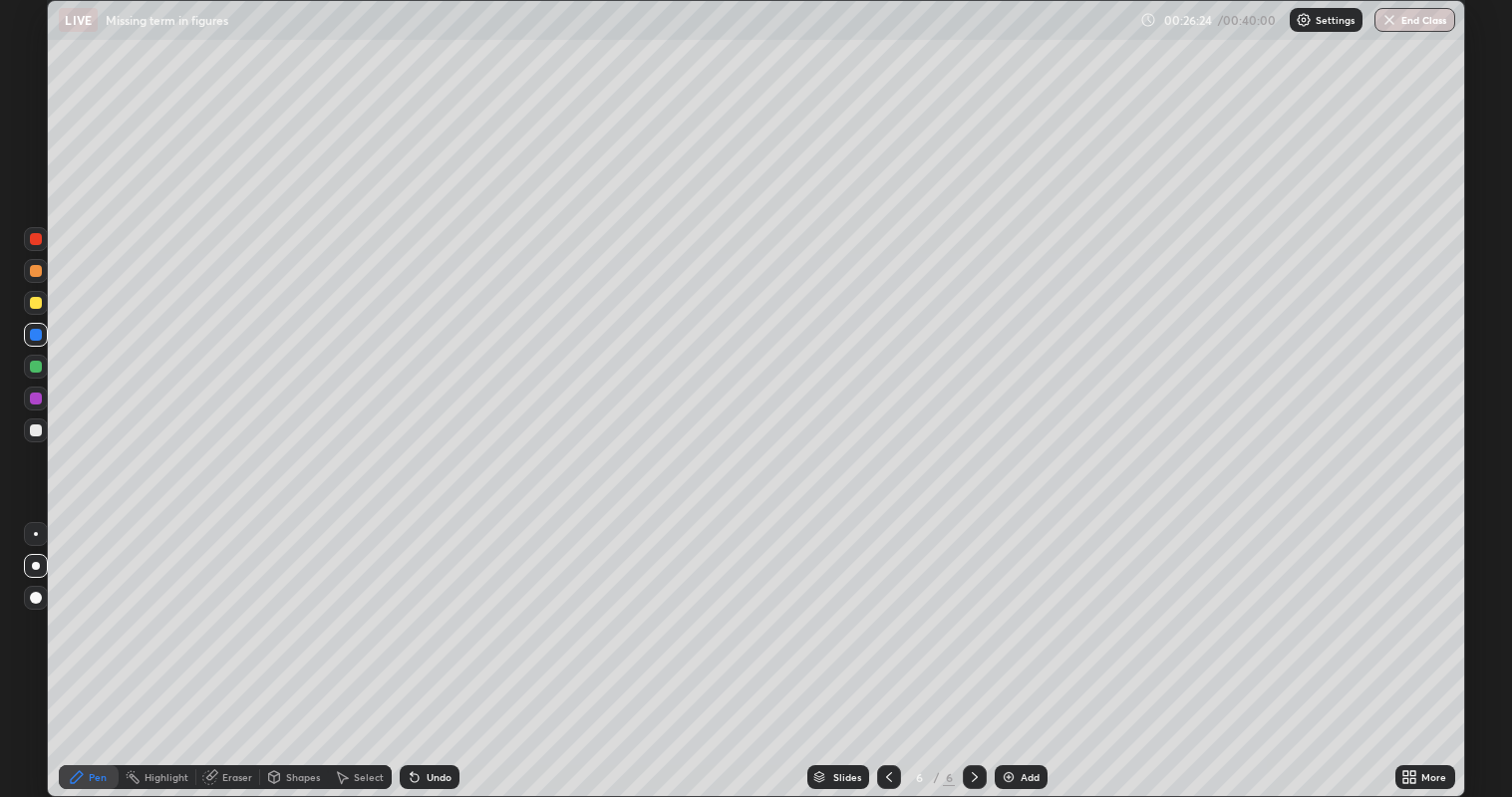 click at bounding box center (36, 271) 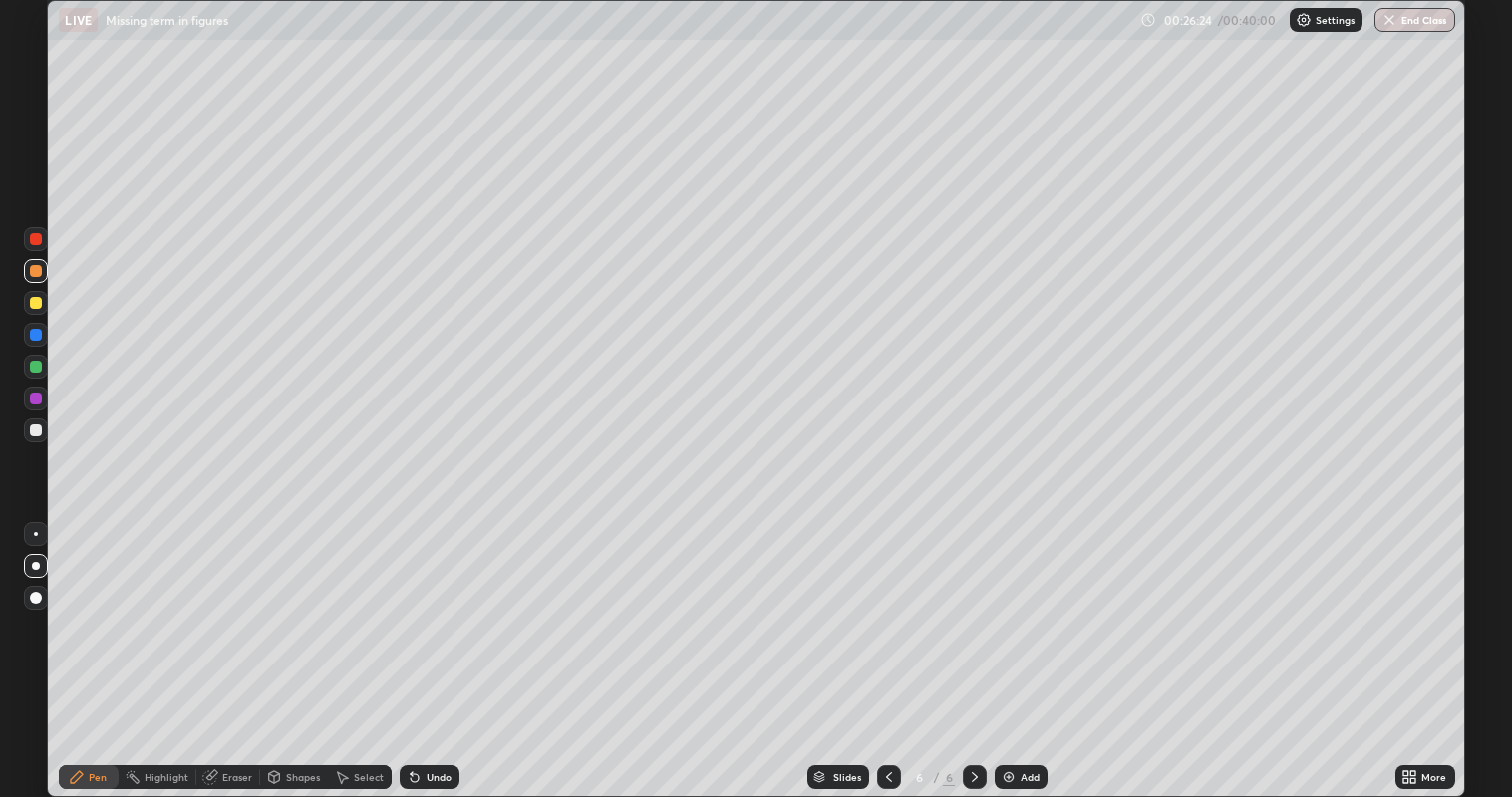 click at bounding box center (36, 239) 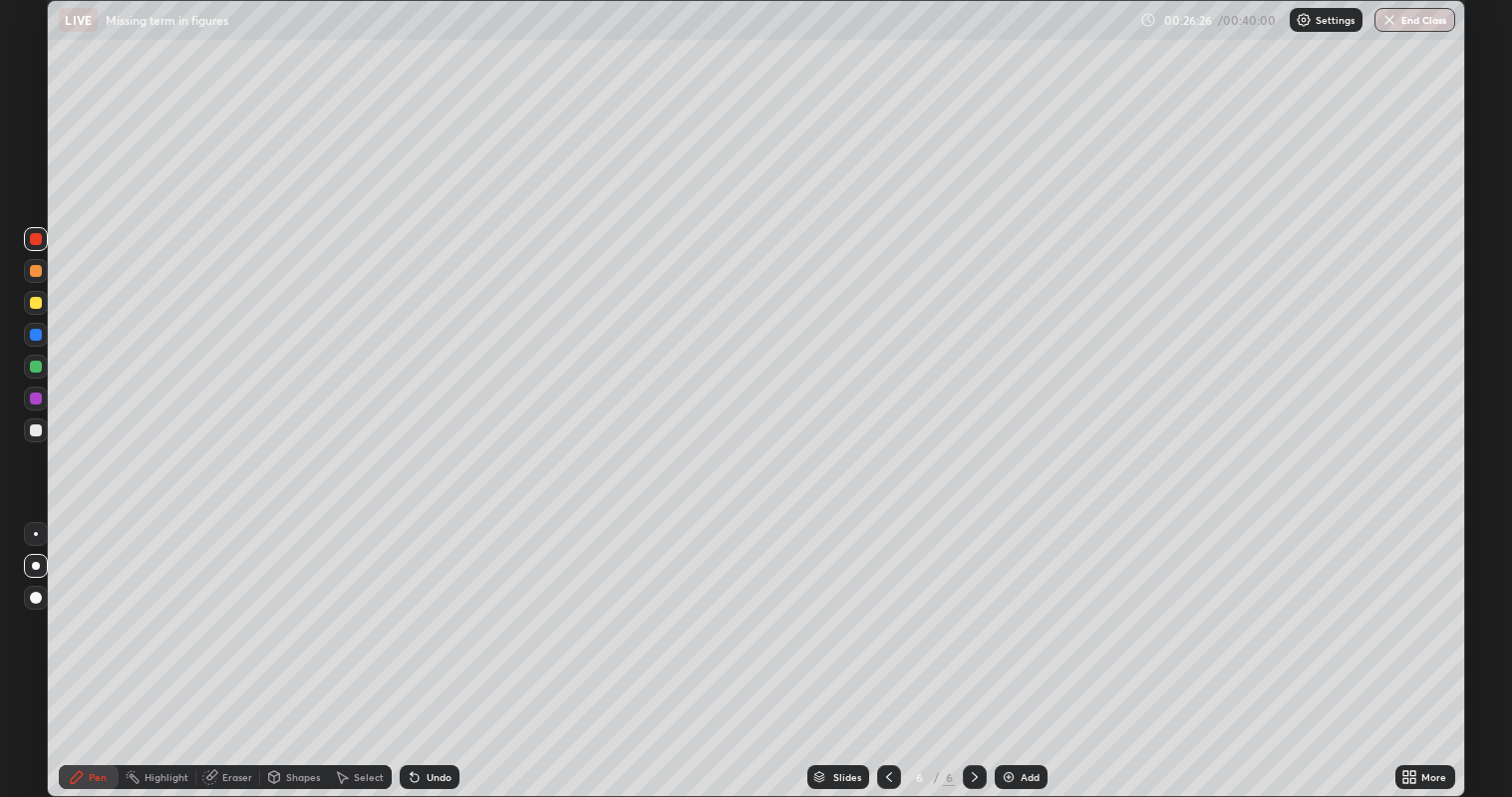 click at bounding box center [36, 398] 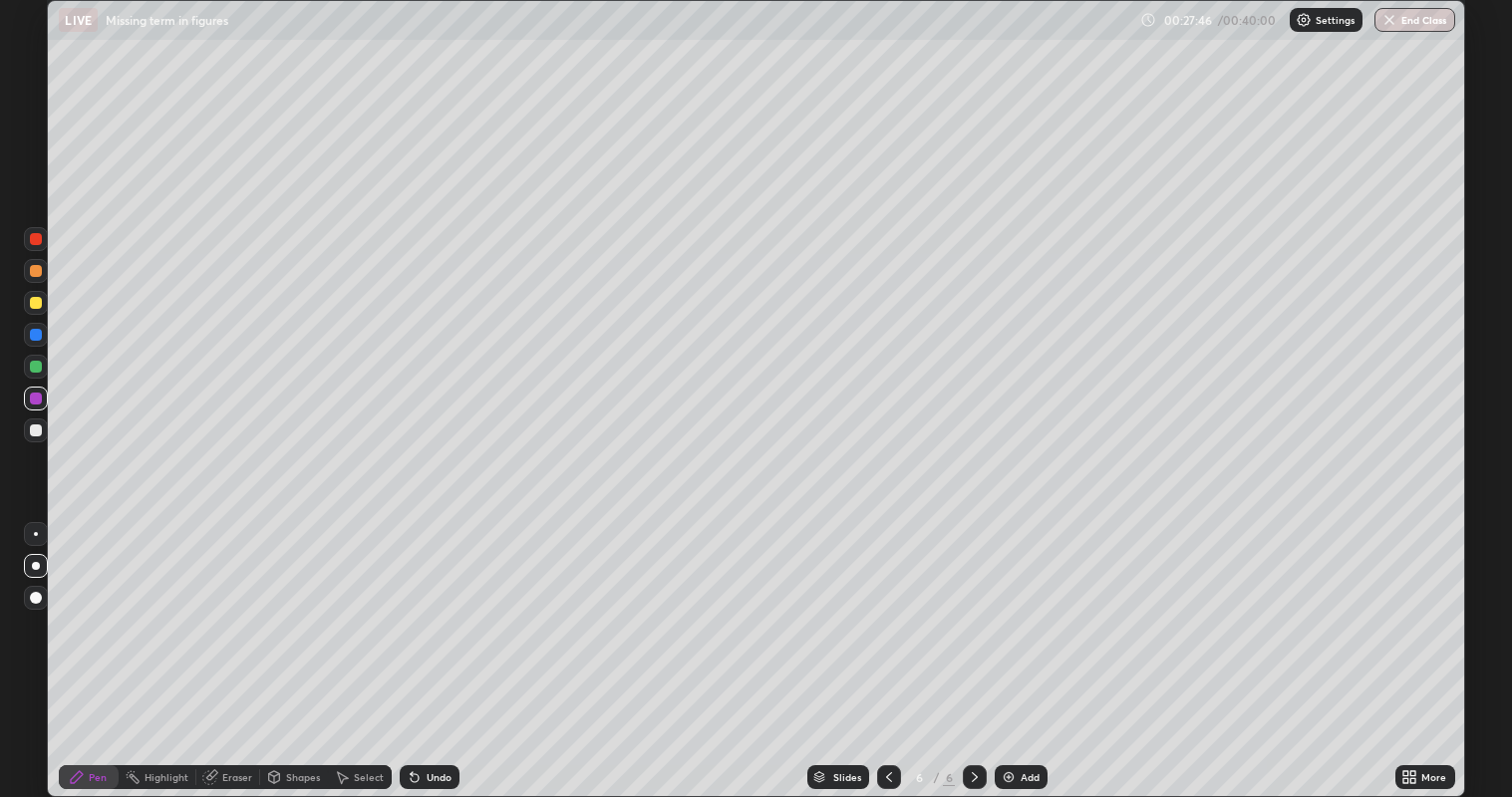 click at bounding box center [1009, 777] 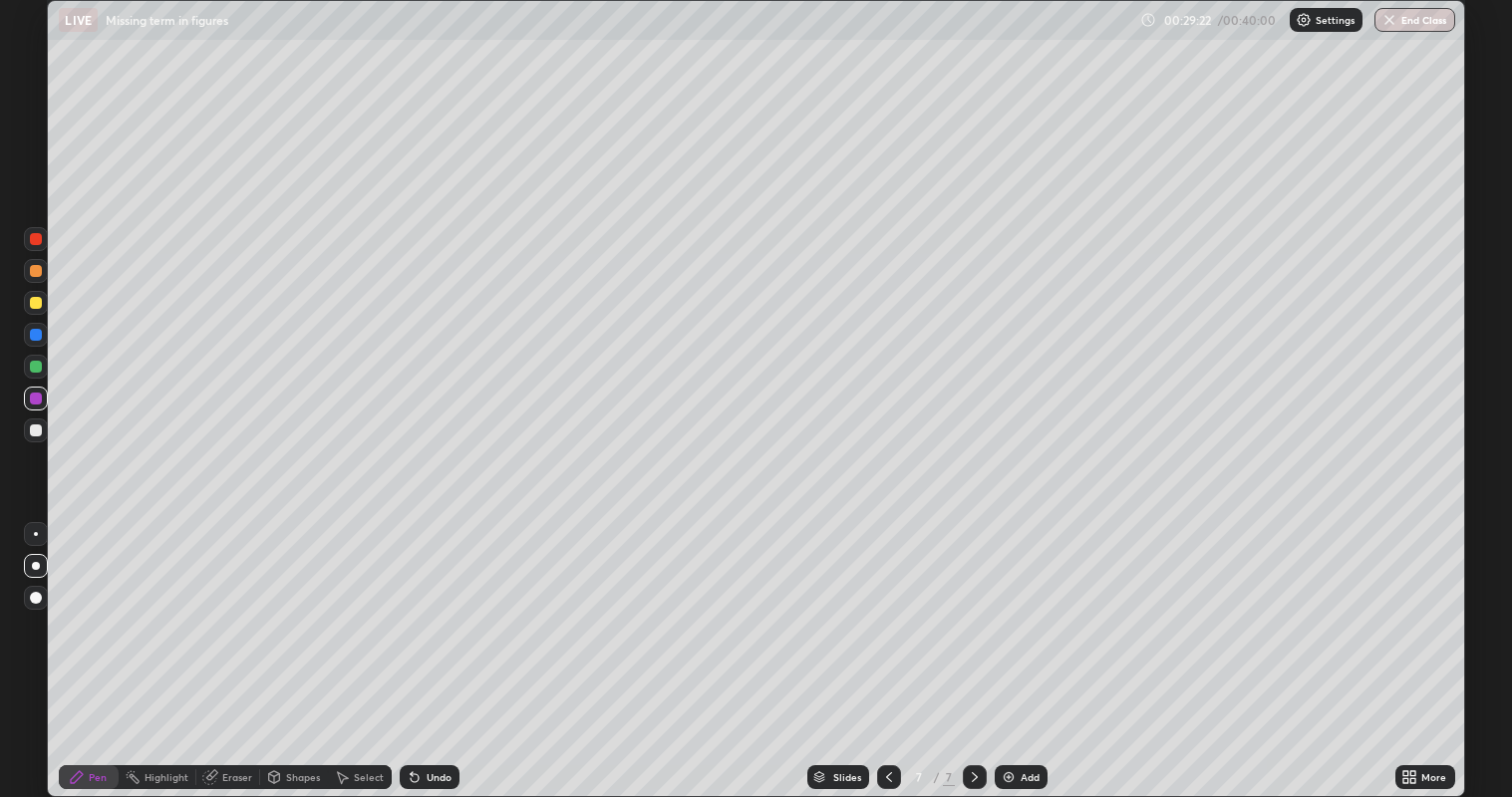 click at bounding box center [36, 303] 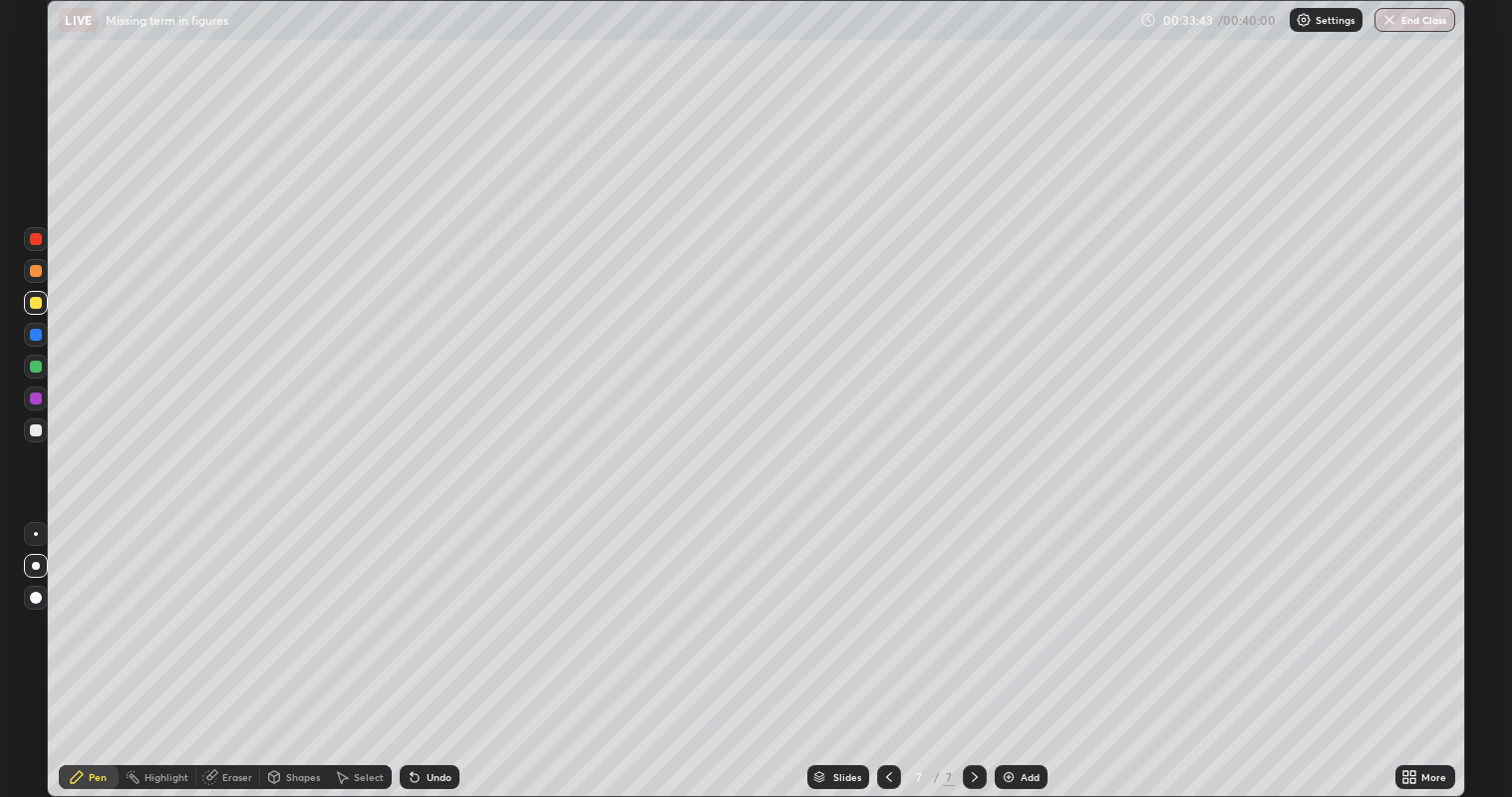 click at bounding box center [36, 271] 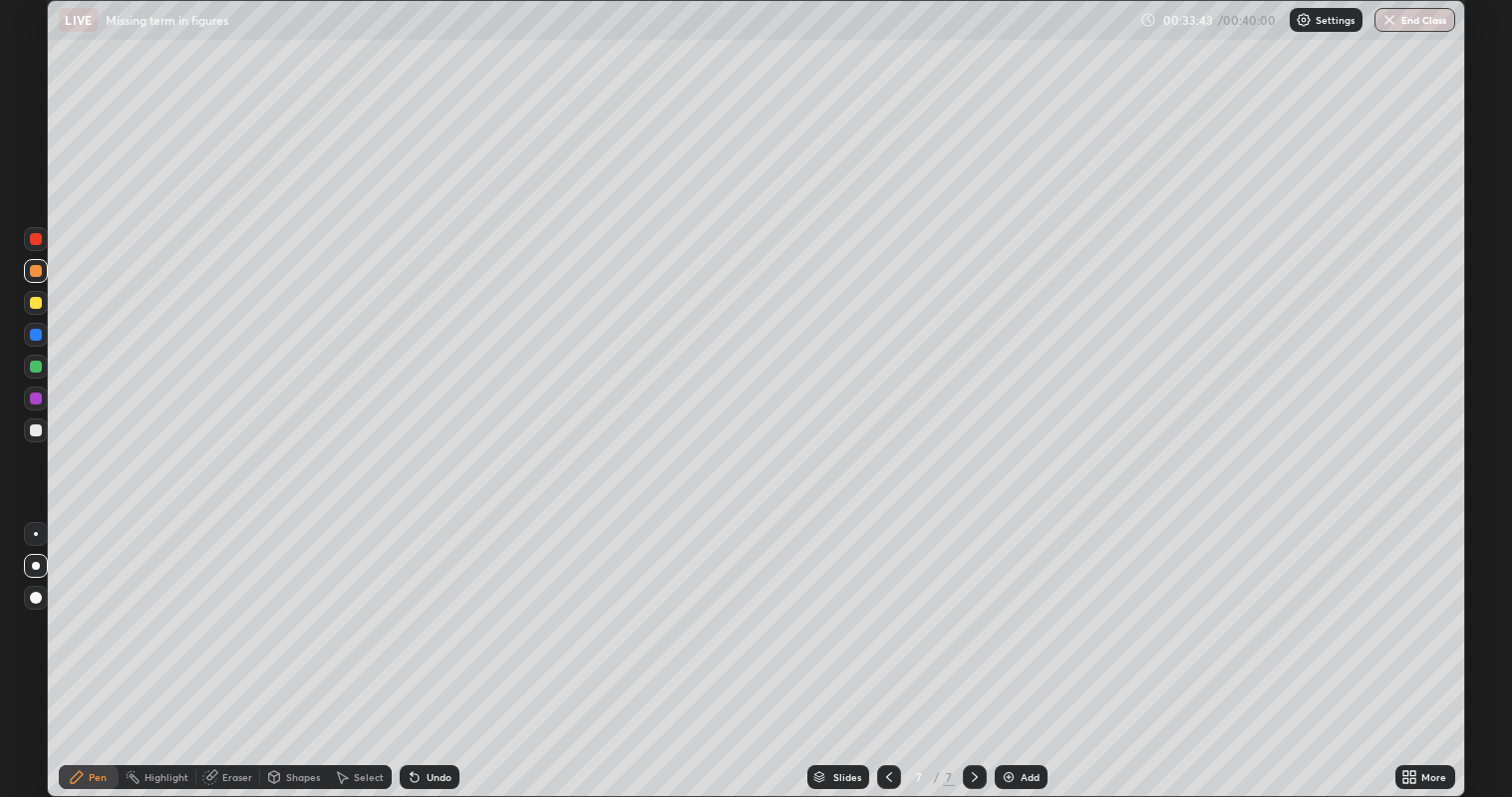 click at bounding box center (36, 367) 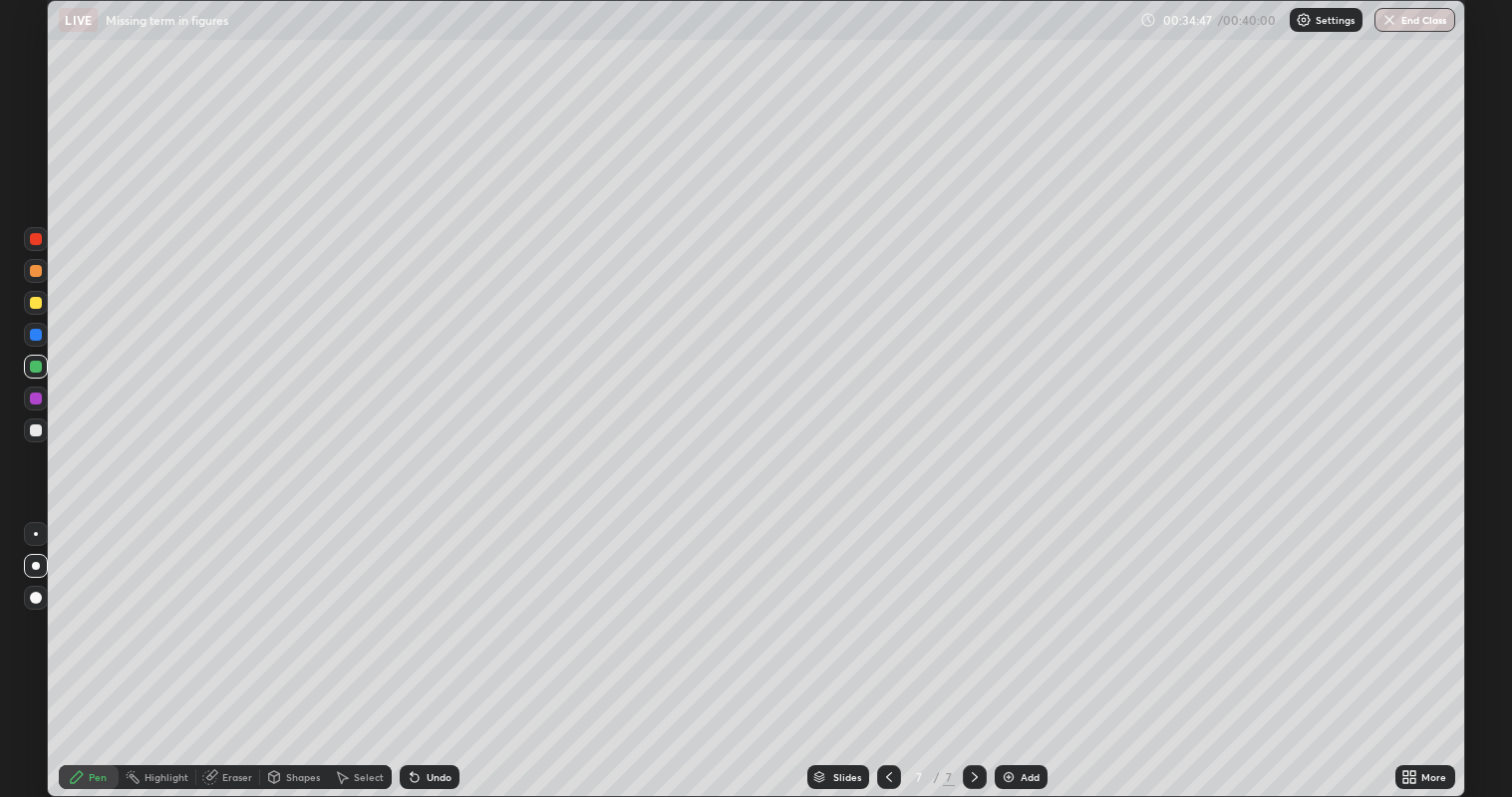 click 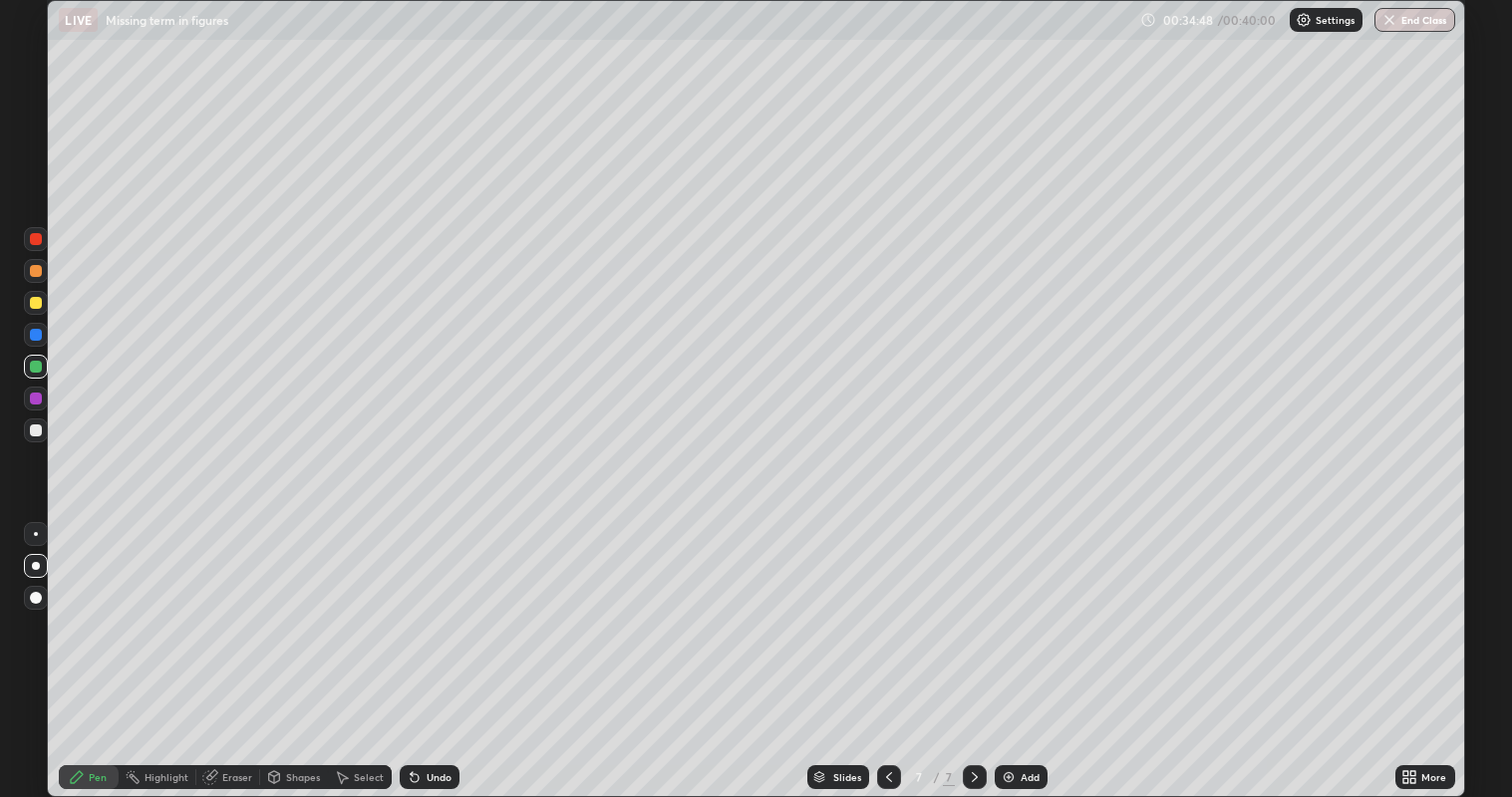 click on "Undo" at bounding box center [430, 777] 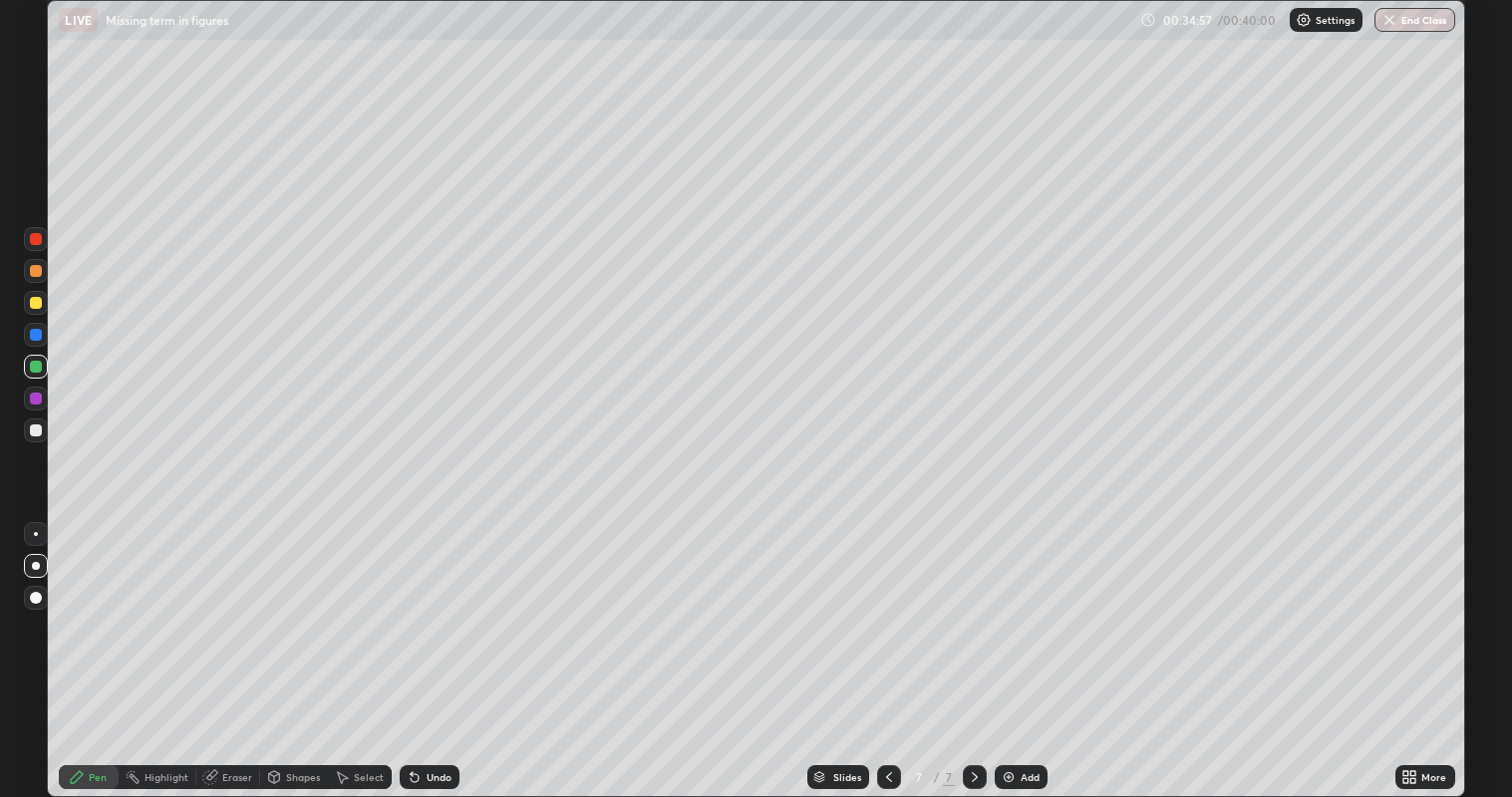 click at bounding box center (36, 398) 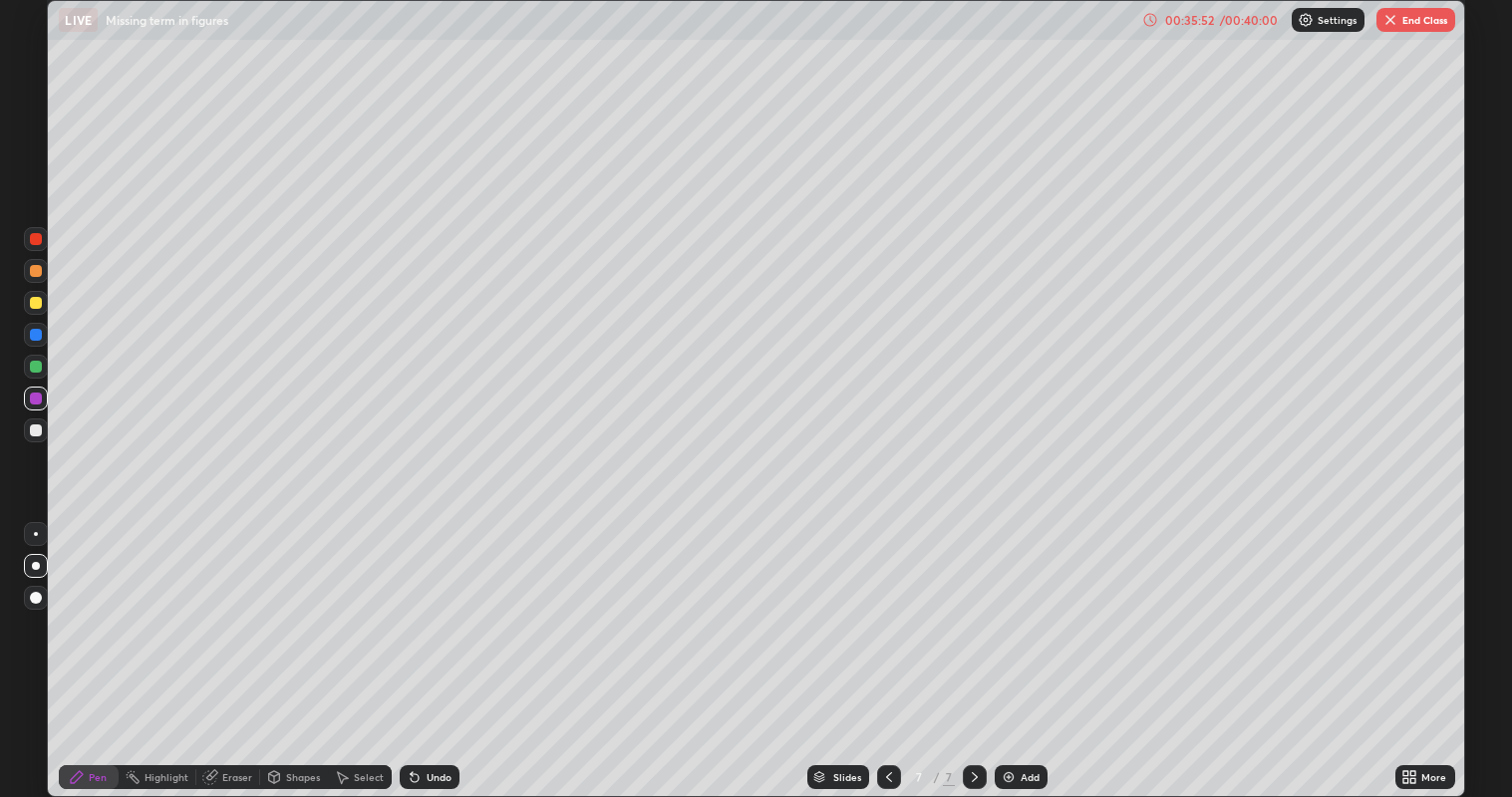click 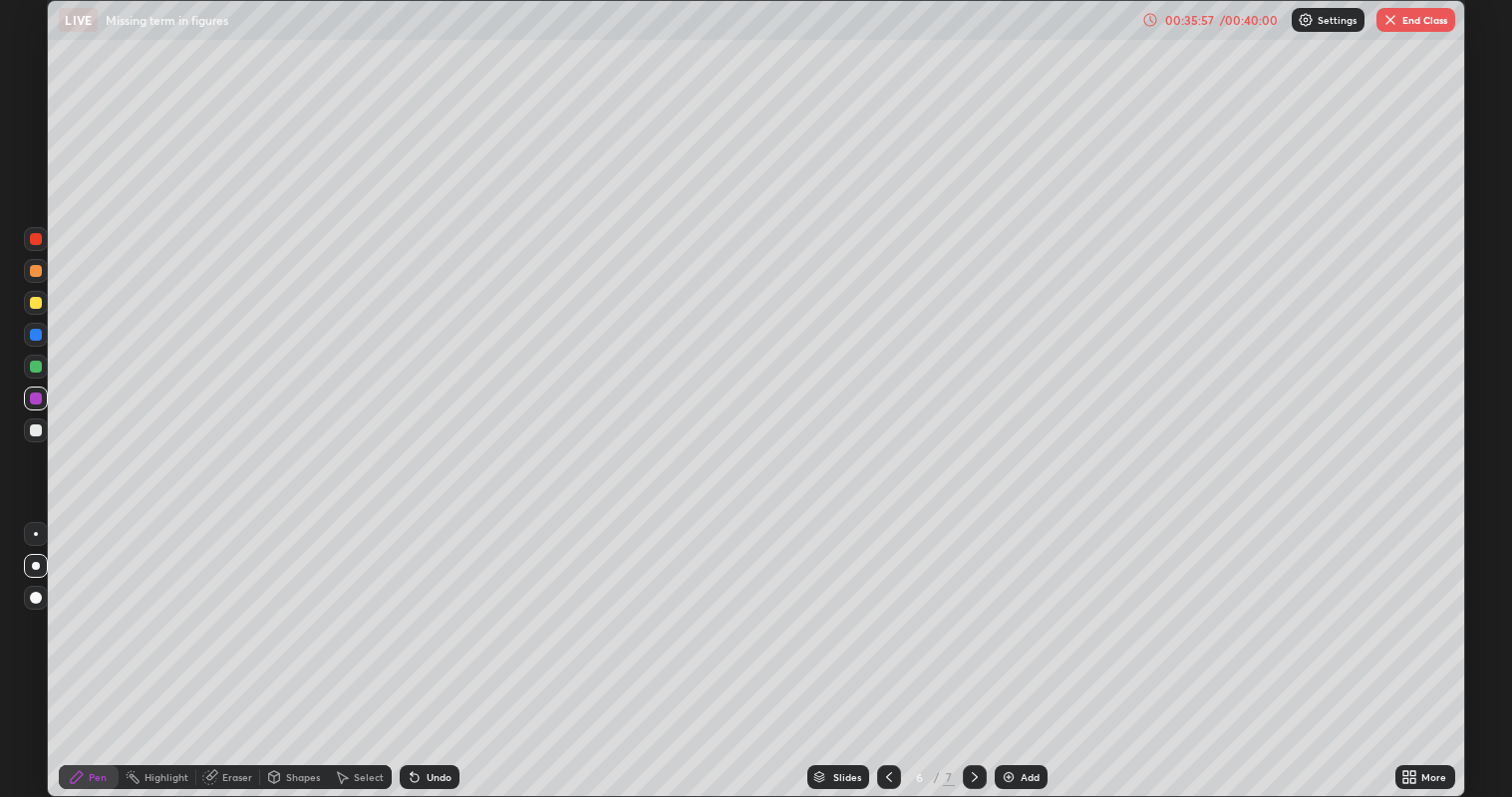 click 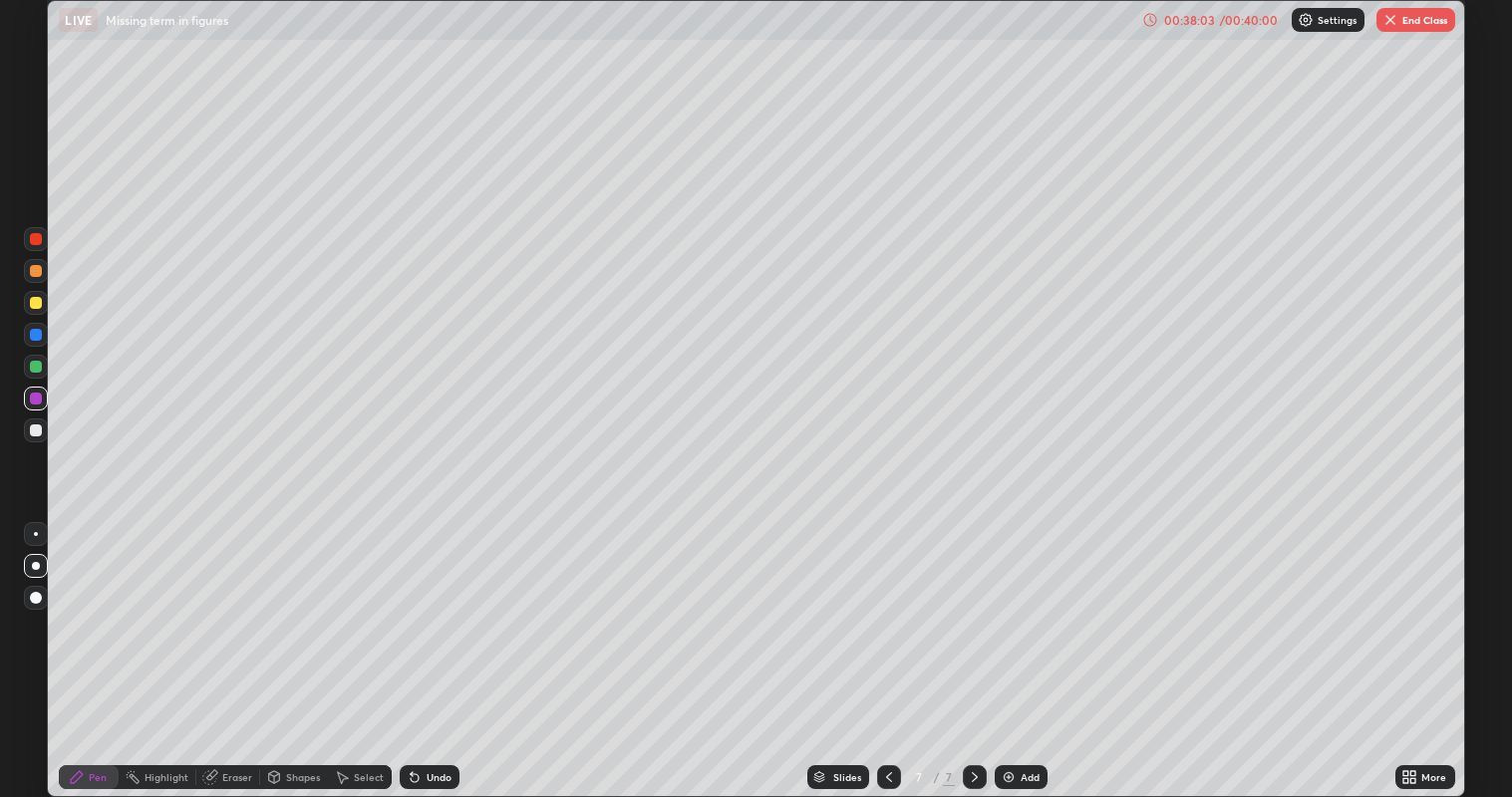 click 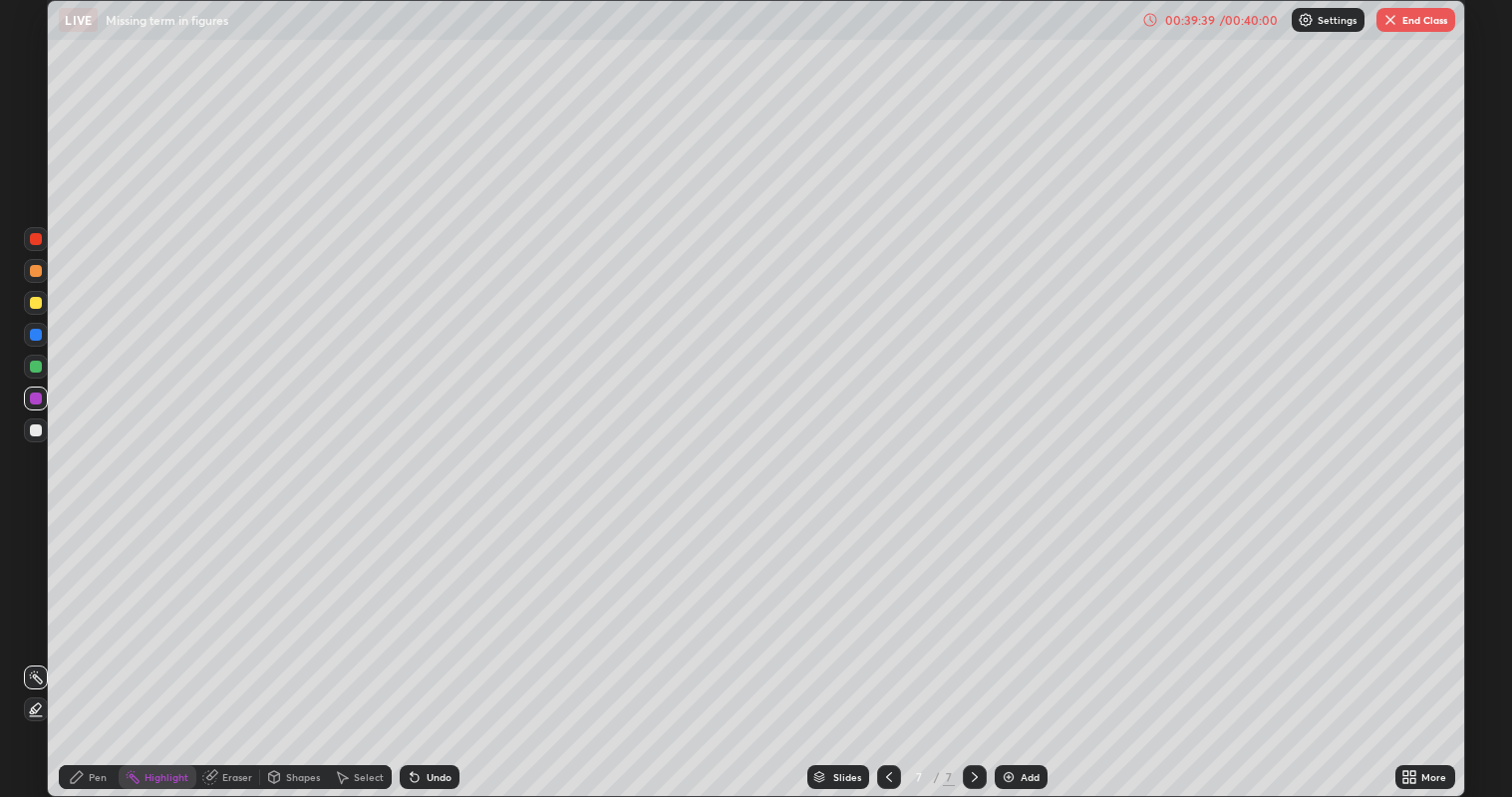 click on "Pen" at bounding box center (98, 777) 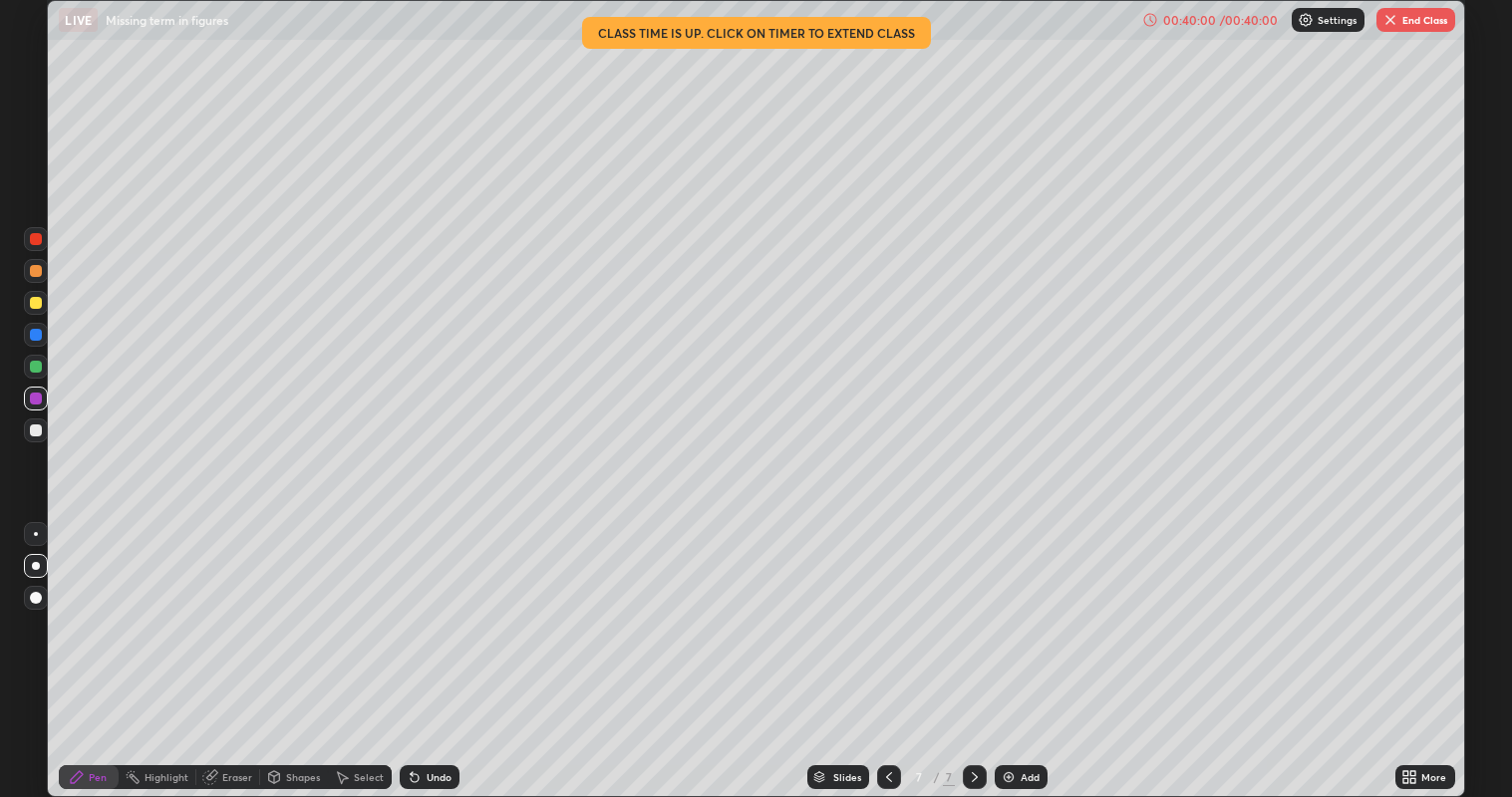 click at bounding box center (975, 777) 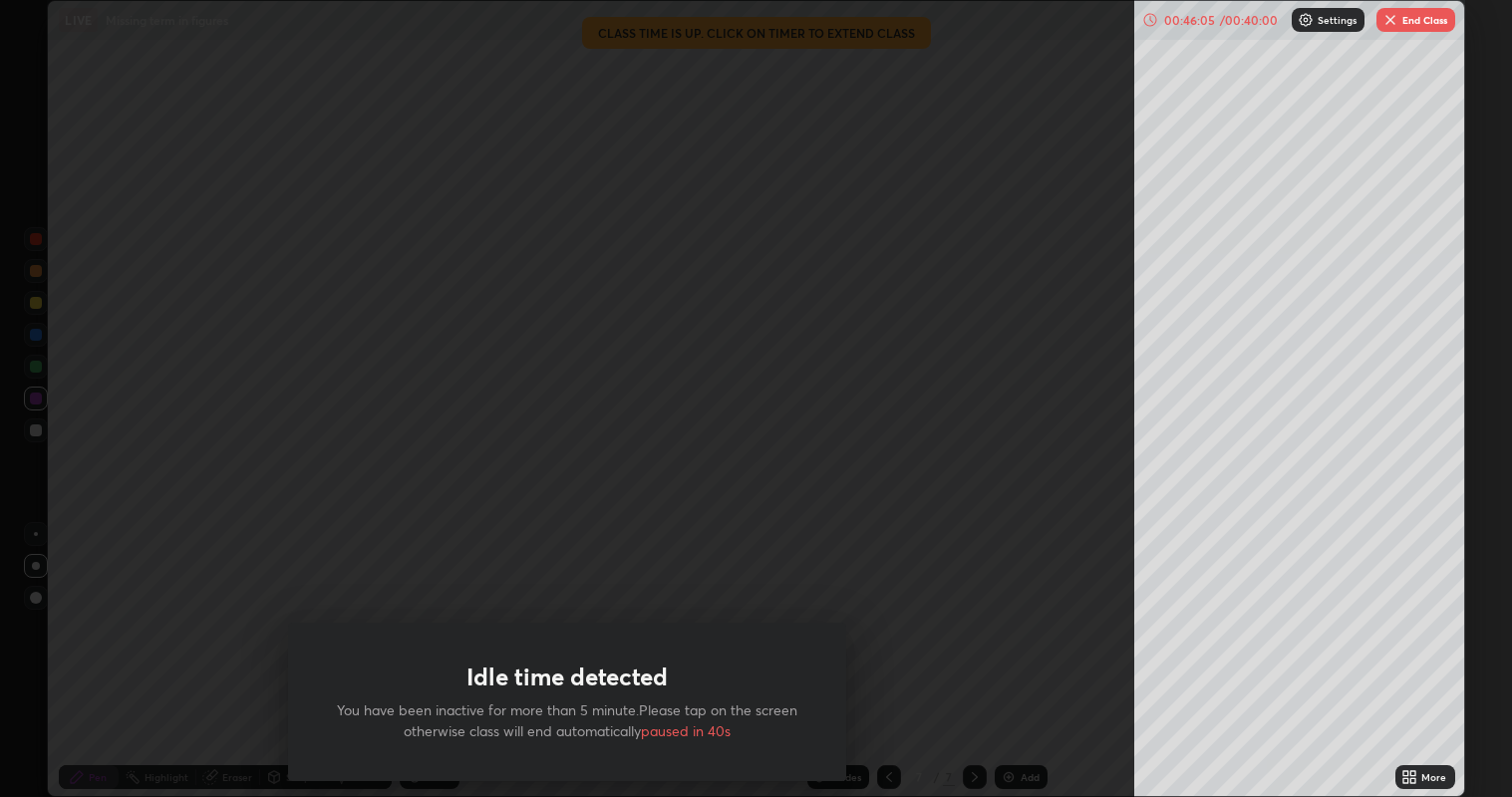 click on "Idle time detected You have been inactive for more than 5 minute.Please tap on the screen otherwise class will end automatically  paused in 40s" at bounding box center [567, 398] 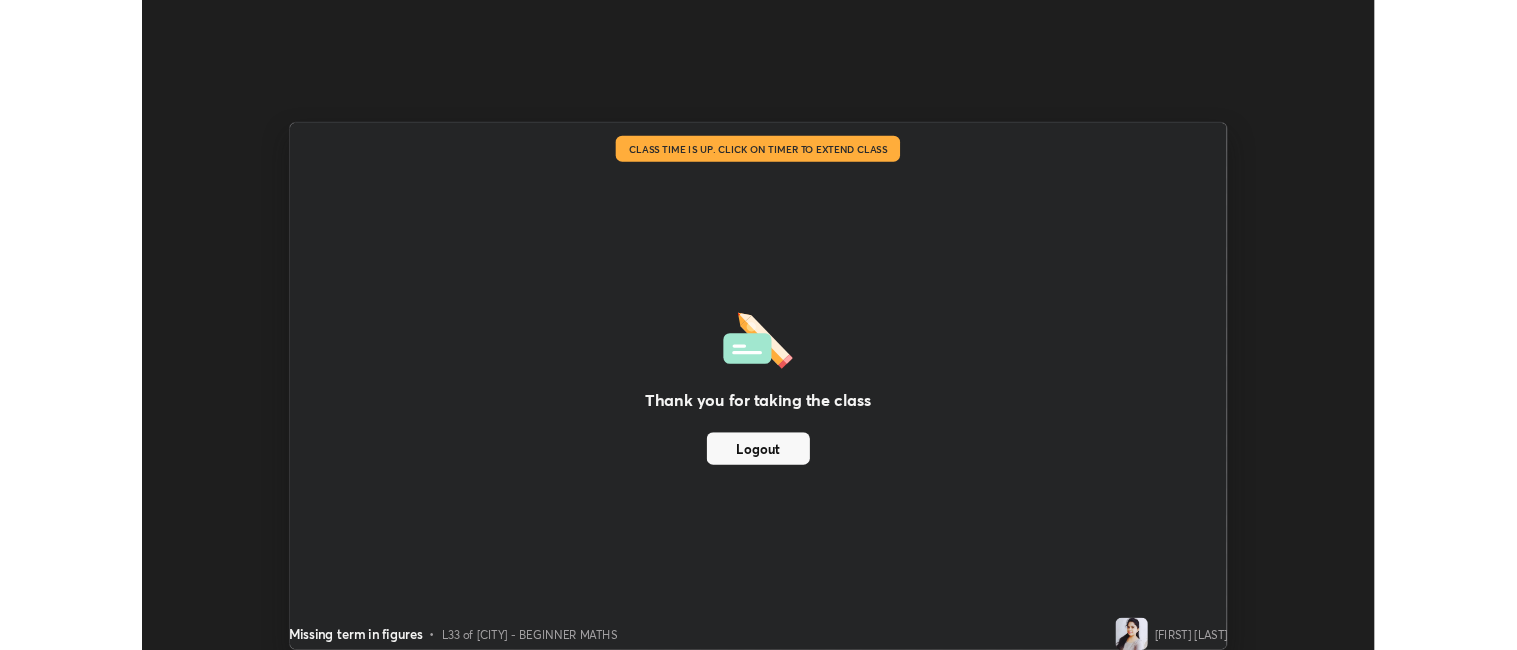 scroll, scrollTop: 650, scrollLeft: 1517, axis: both 